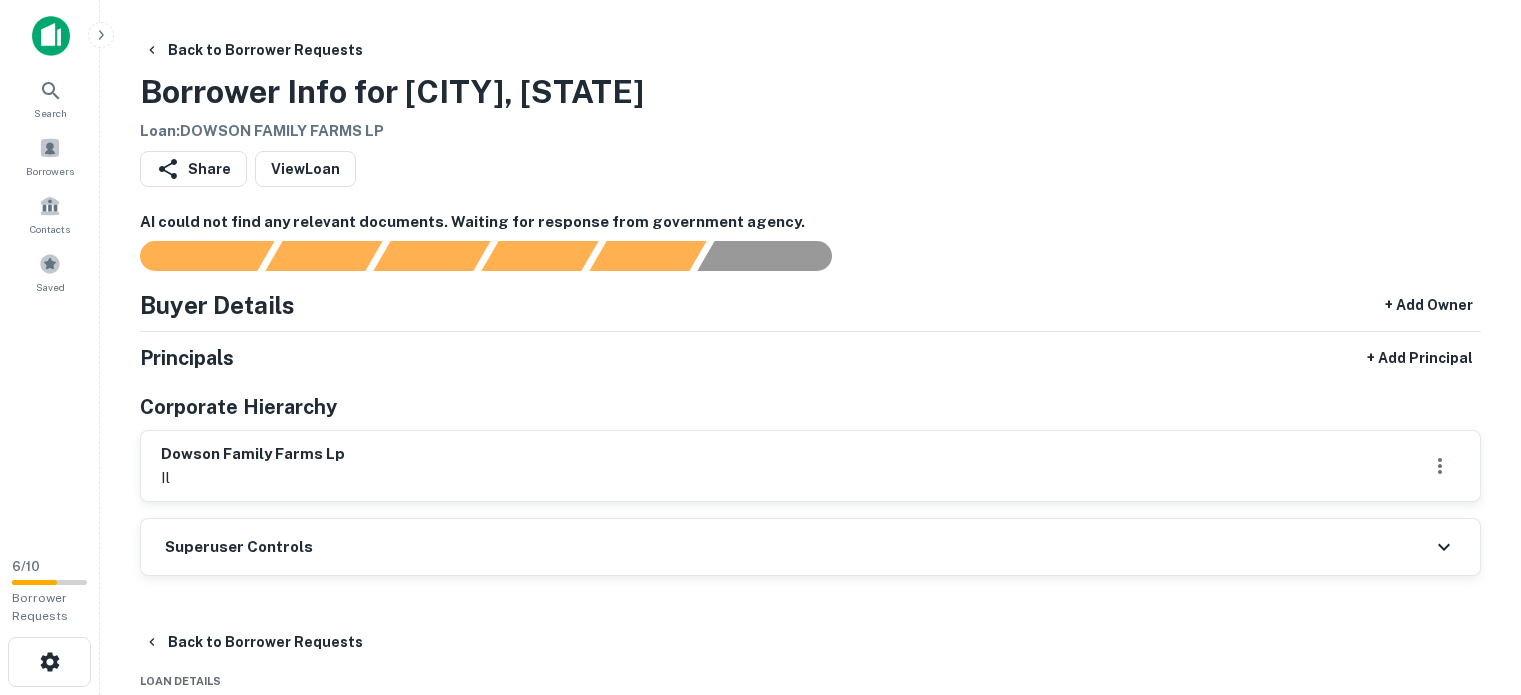 scroll, scrollTop: 0, scrollLeft: 0, axis: both 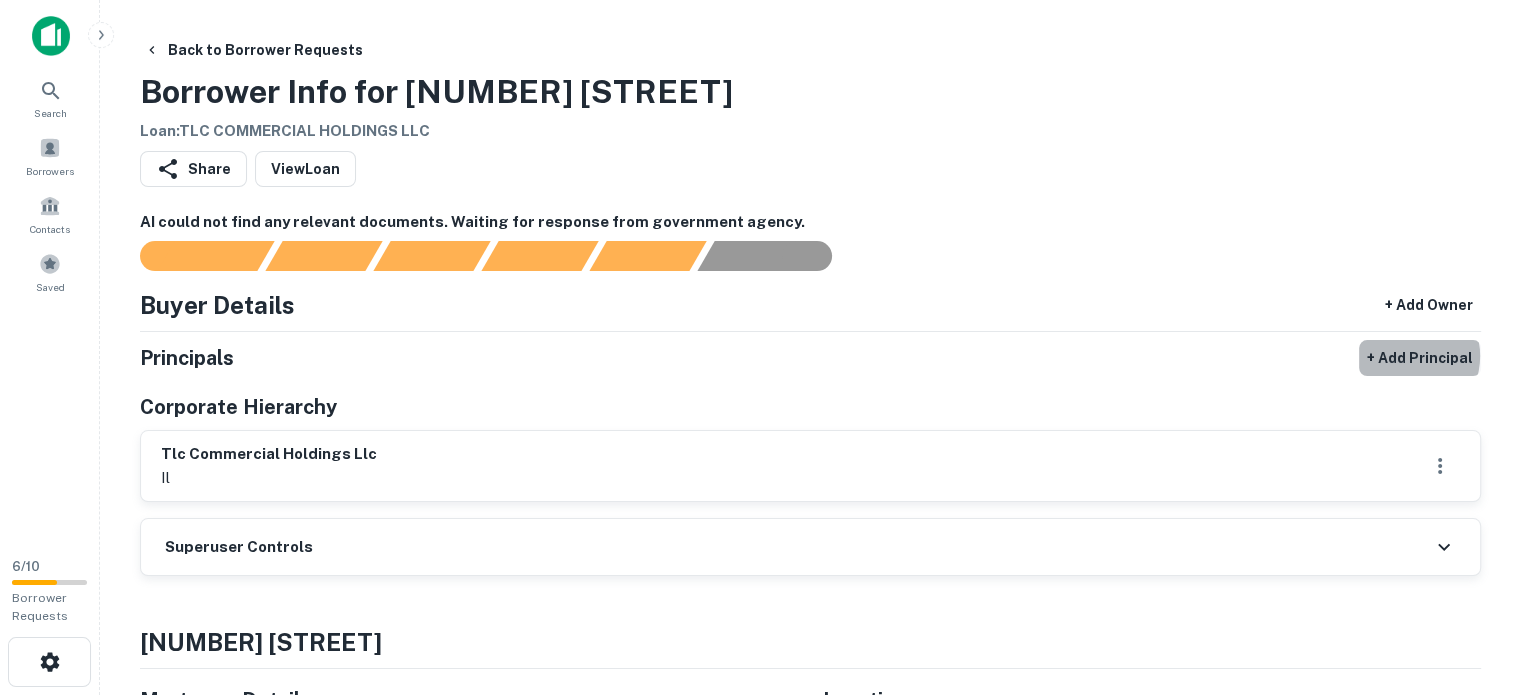 click on "+ Add Principal" at bounding box center [1420, 358] 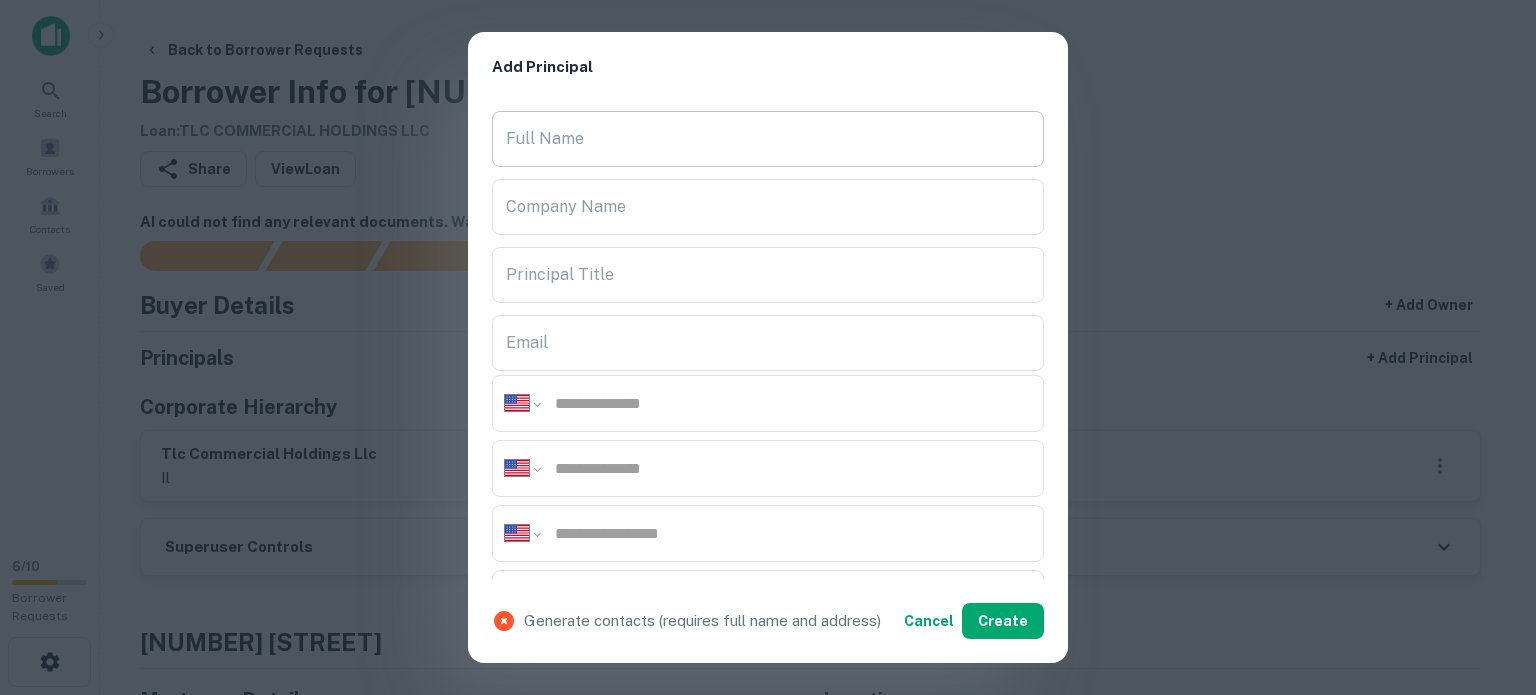 click on "Full Name" at bounding box center [768, 139] 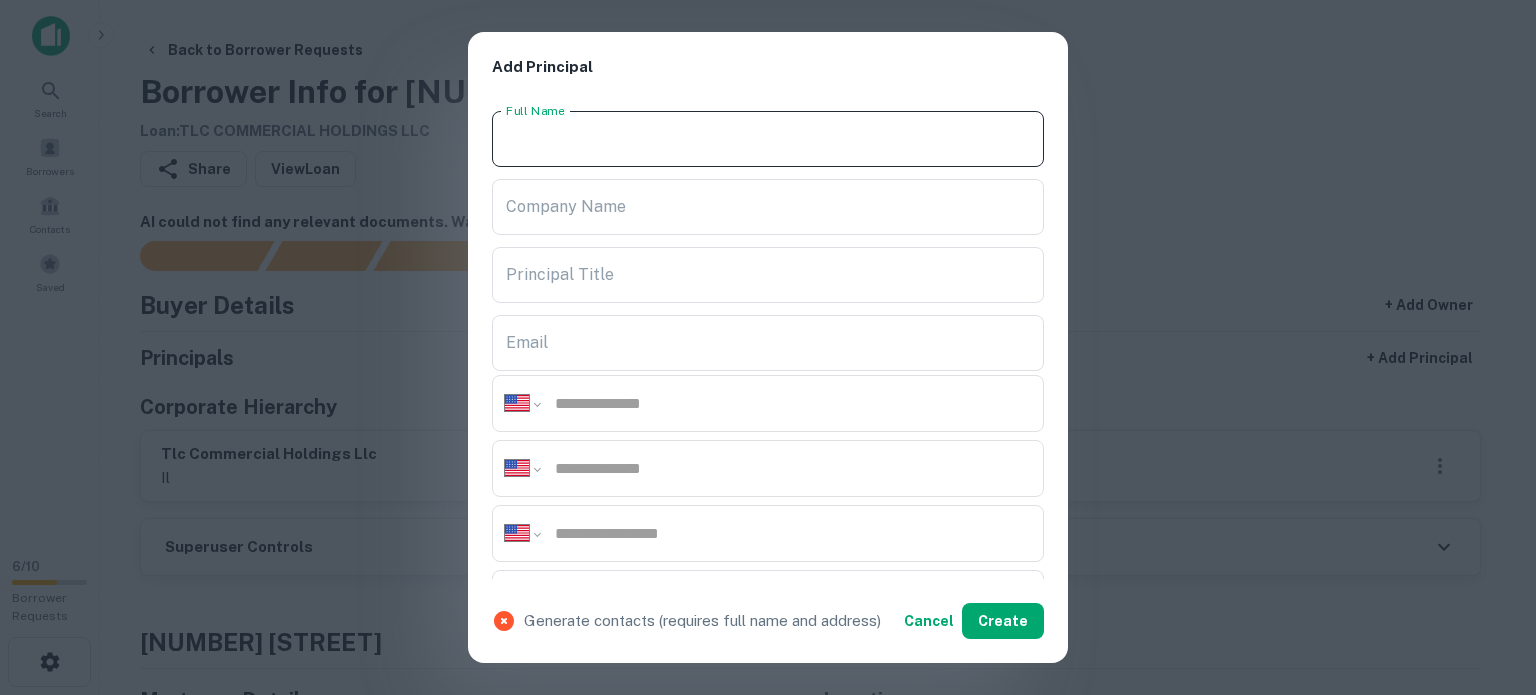 paste on "**********" 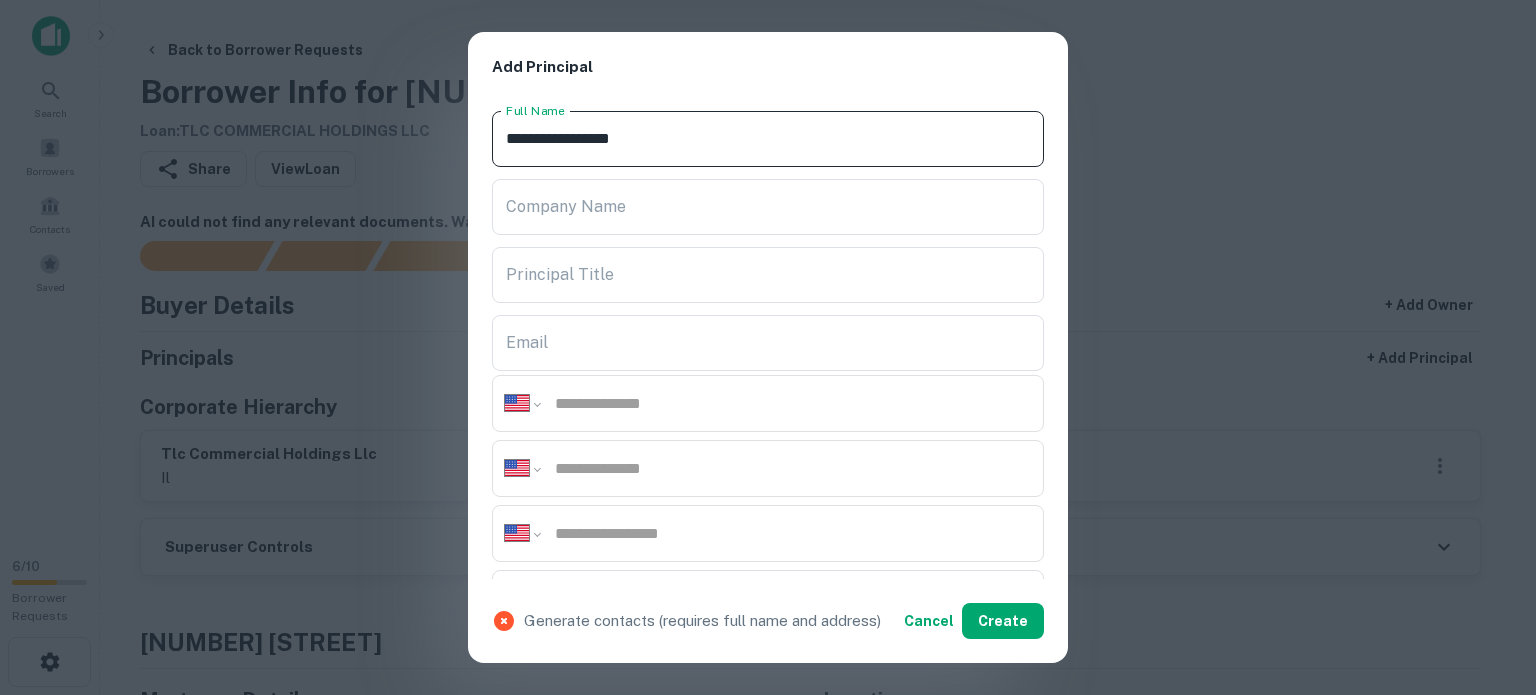type on "**********" 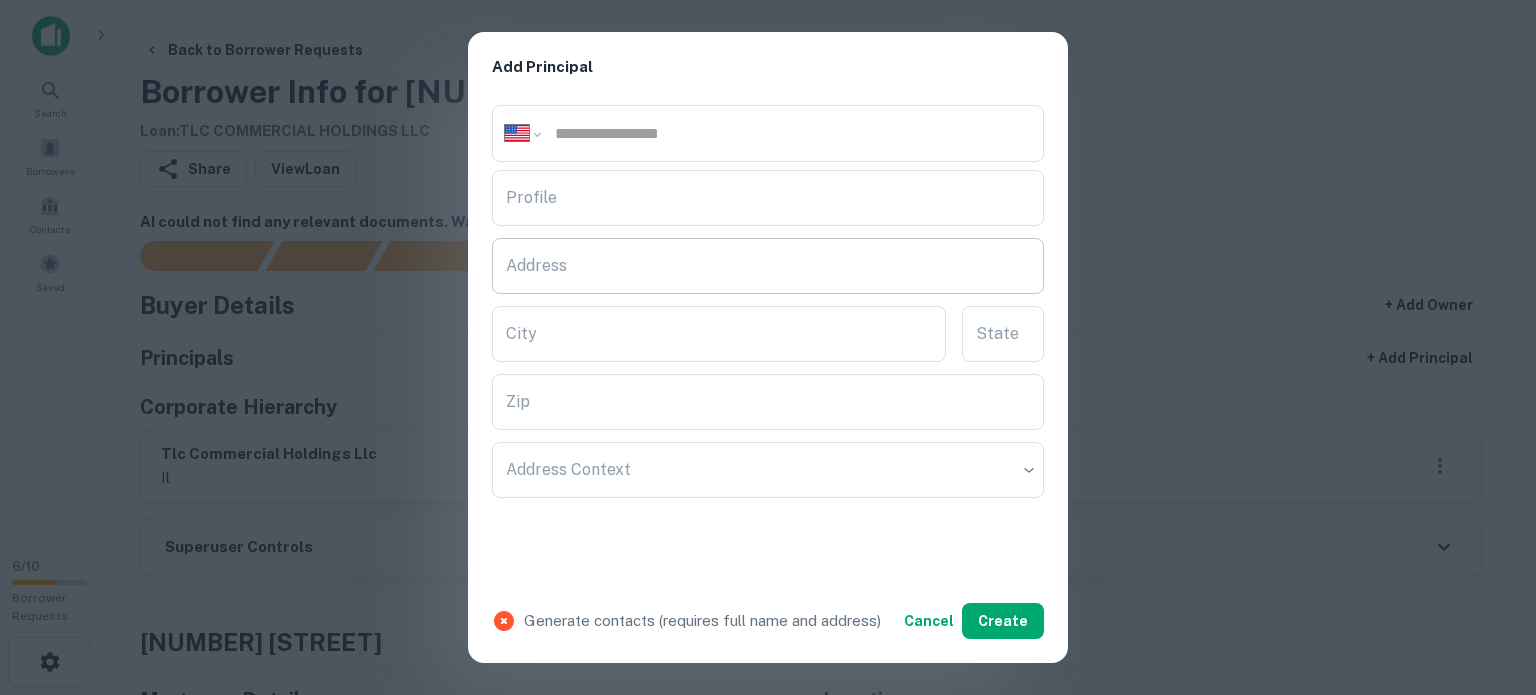 click on "Address" at bounding box center [768, 266] 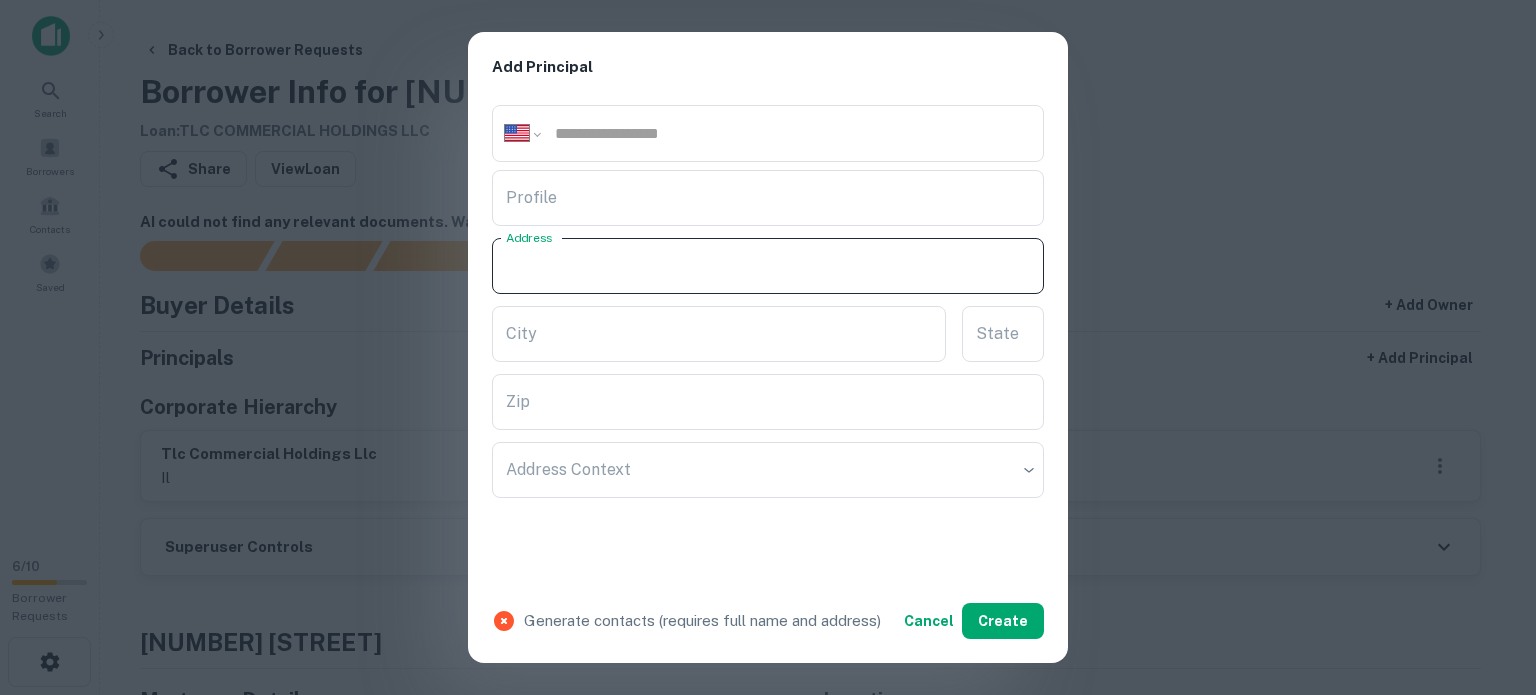 paste on "**********" 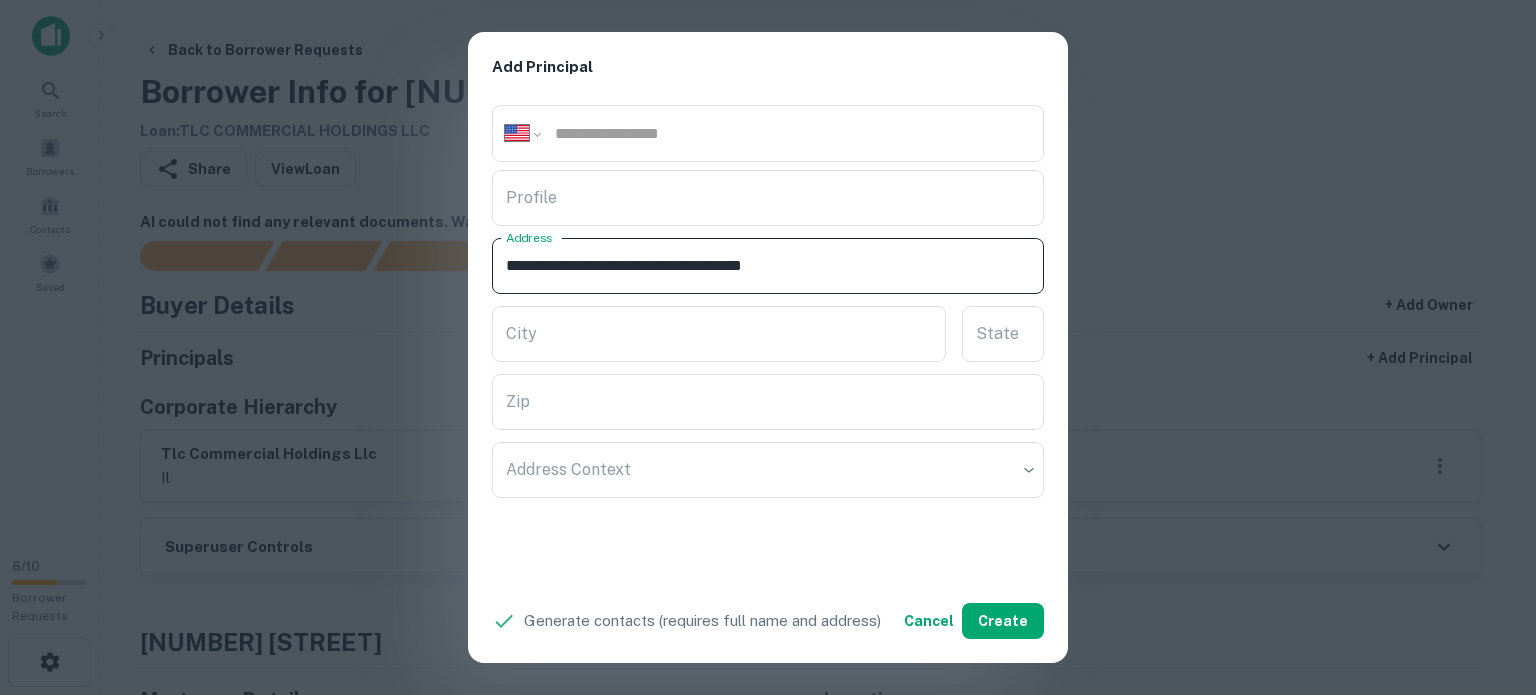 drag, startPoint x: 795, startPoint y: 260, endPoint x: 864, endPoint y: 279, distance: 71.568146 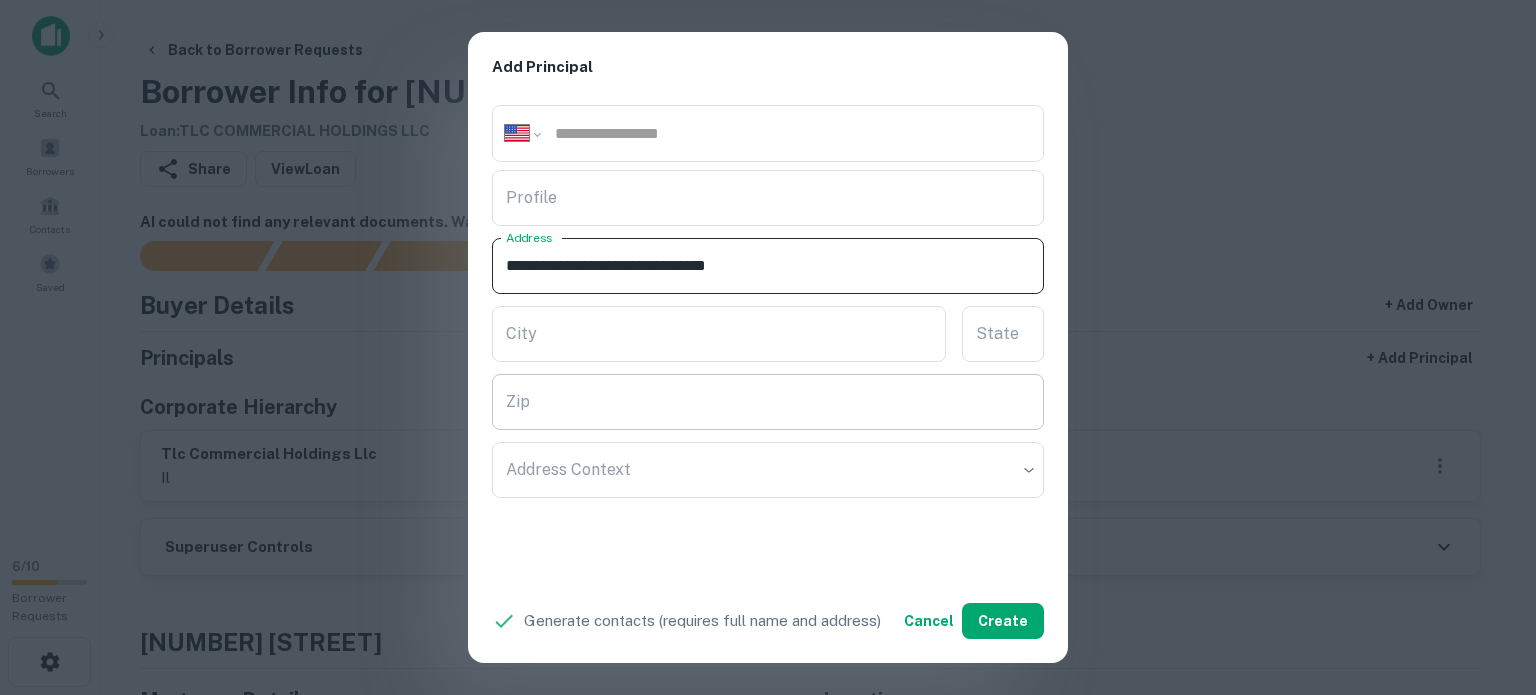 type on "**********" 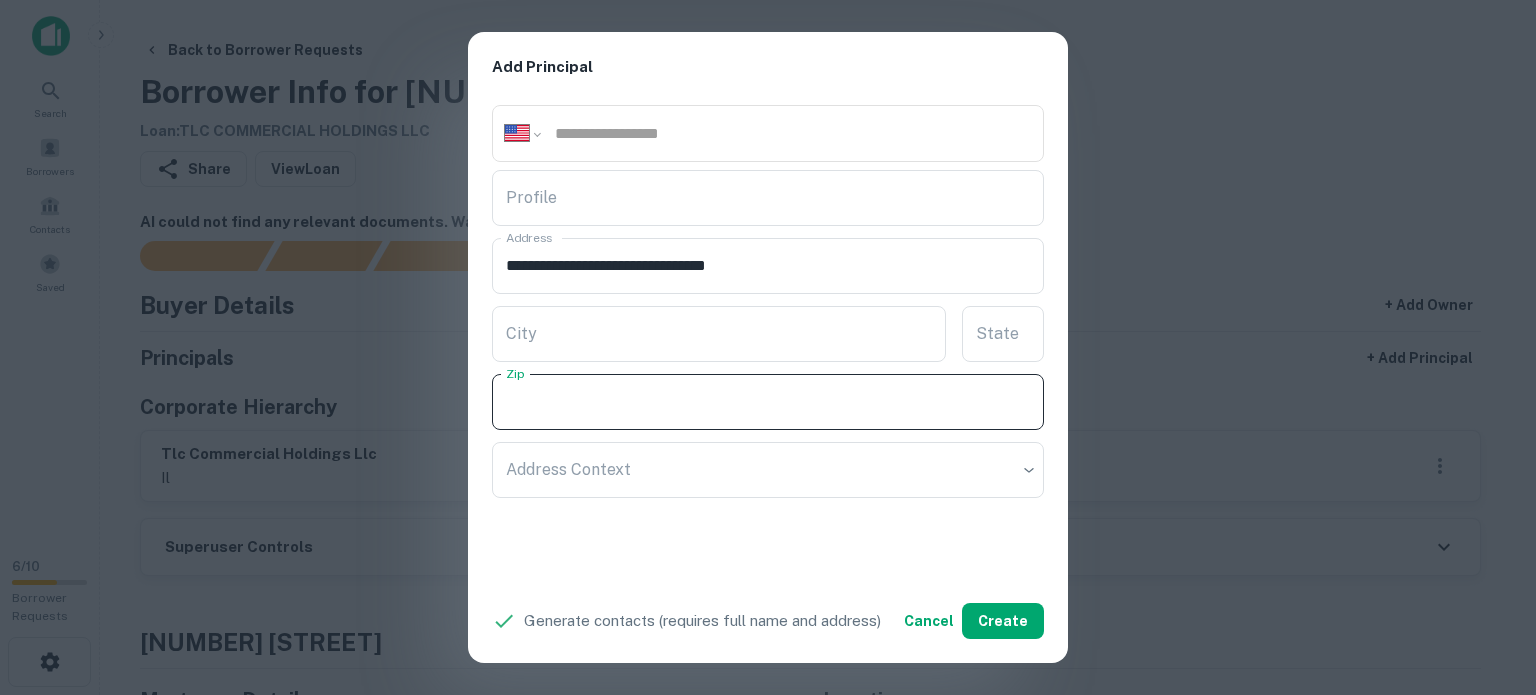 paste on "*****" 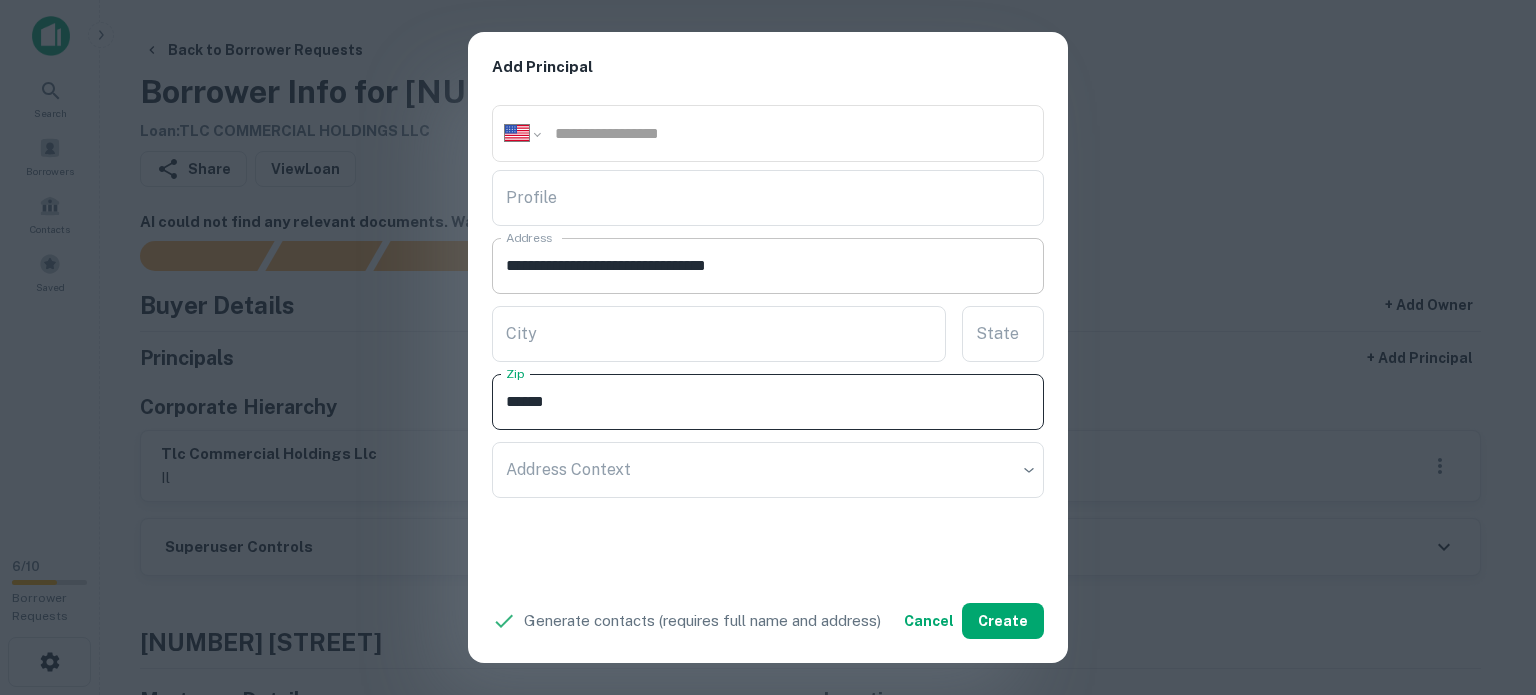 type on "*****" 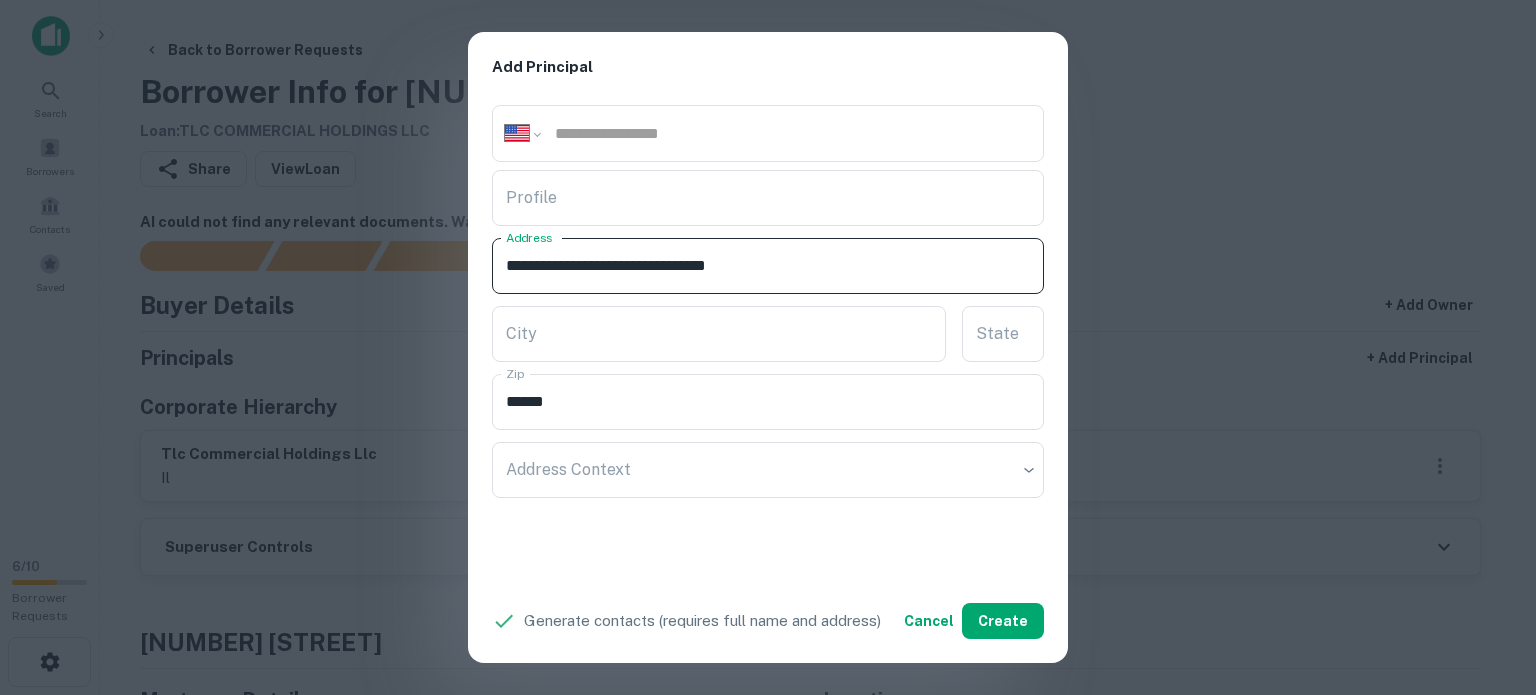drag, startPoint x: 781, startPoint y: 261, endPoint x: 808, endPoint y: 269, distance: 28.160255 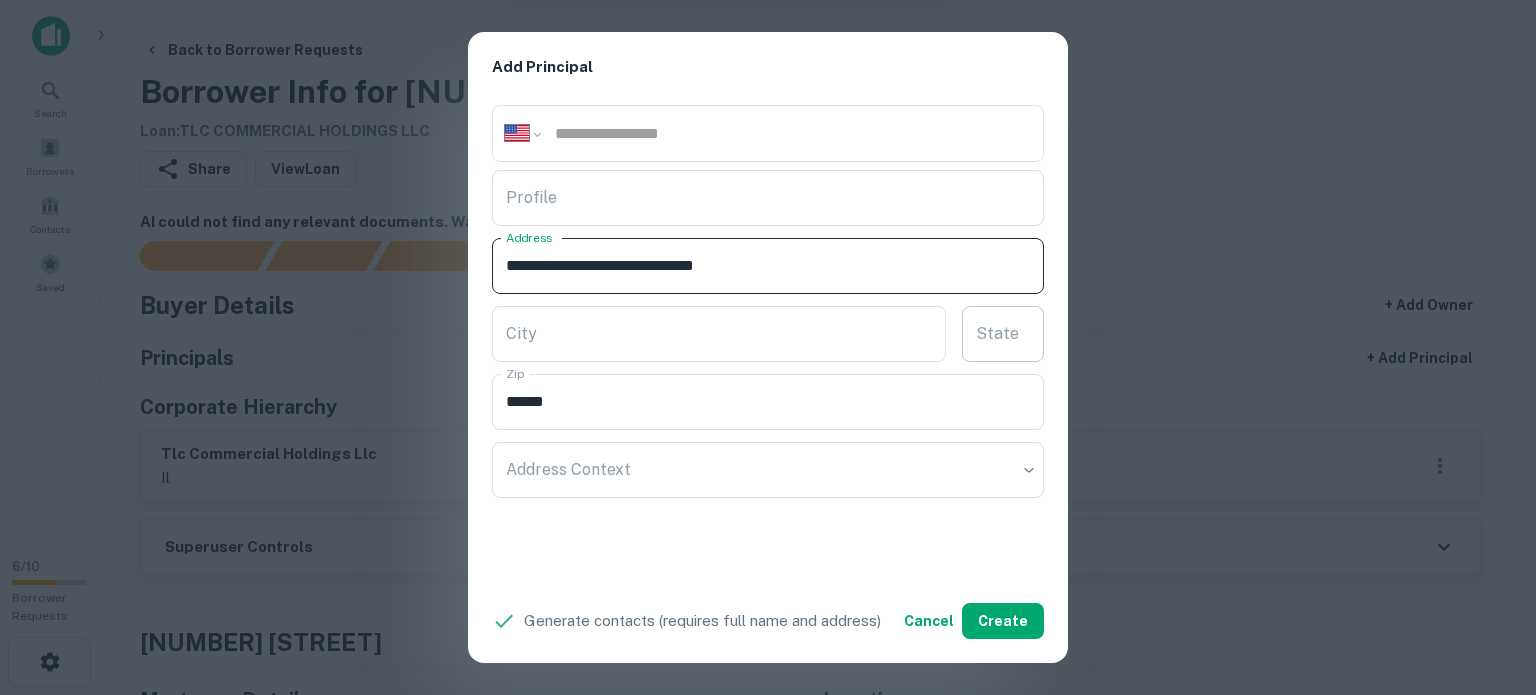 type on "**********" 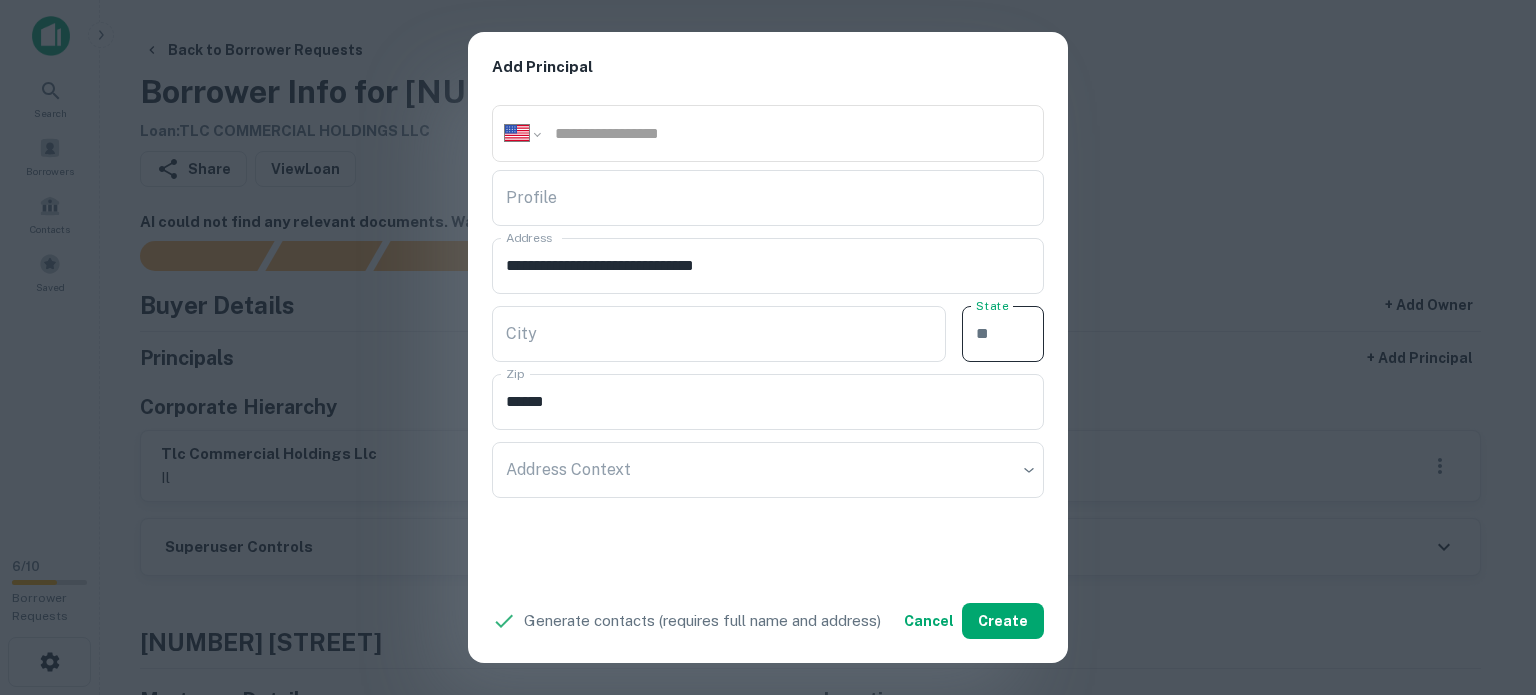click on "State" at bounding box center [1003, 334] 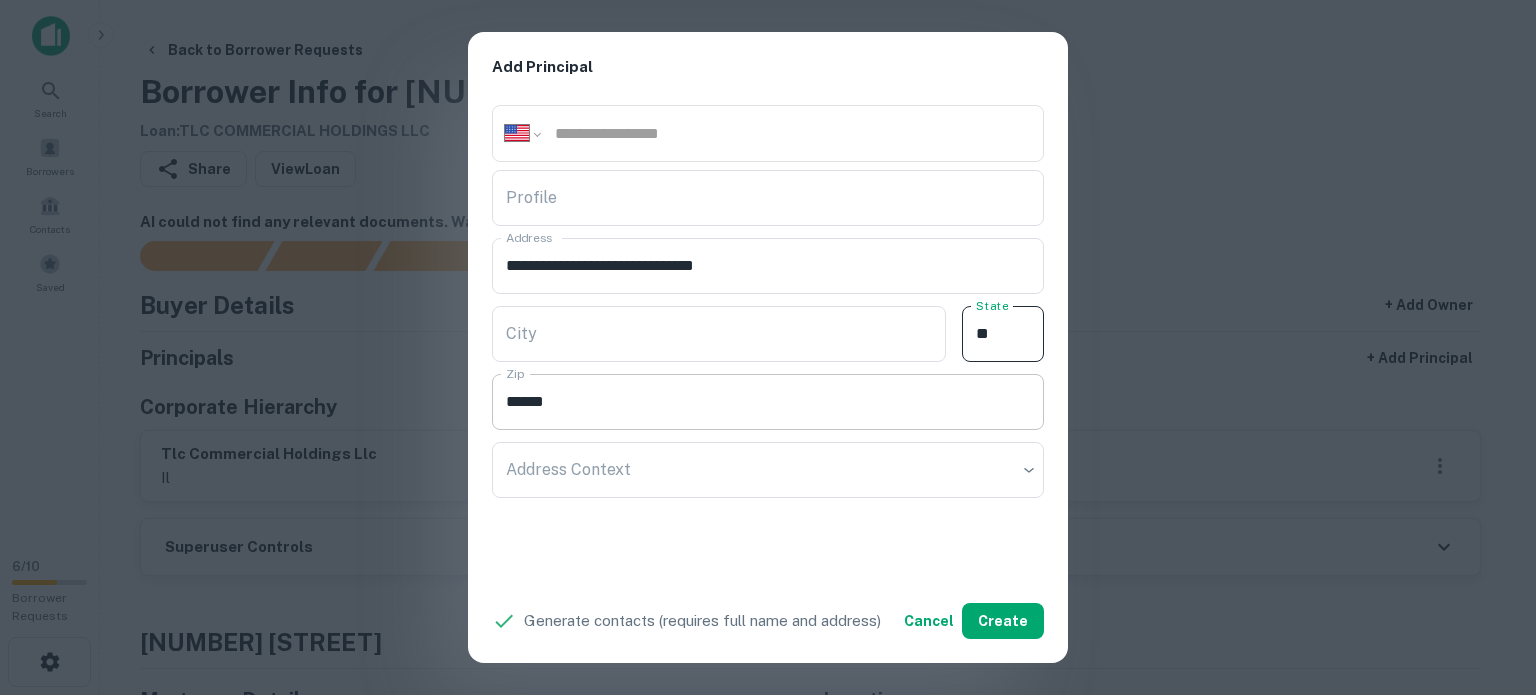 type on "**" 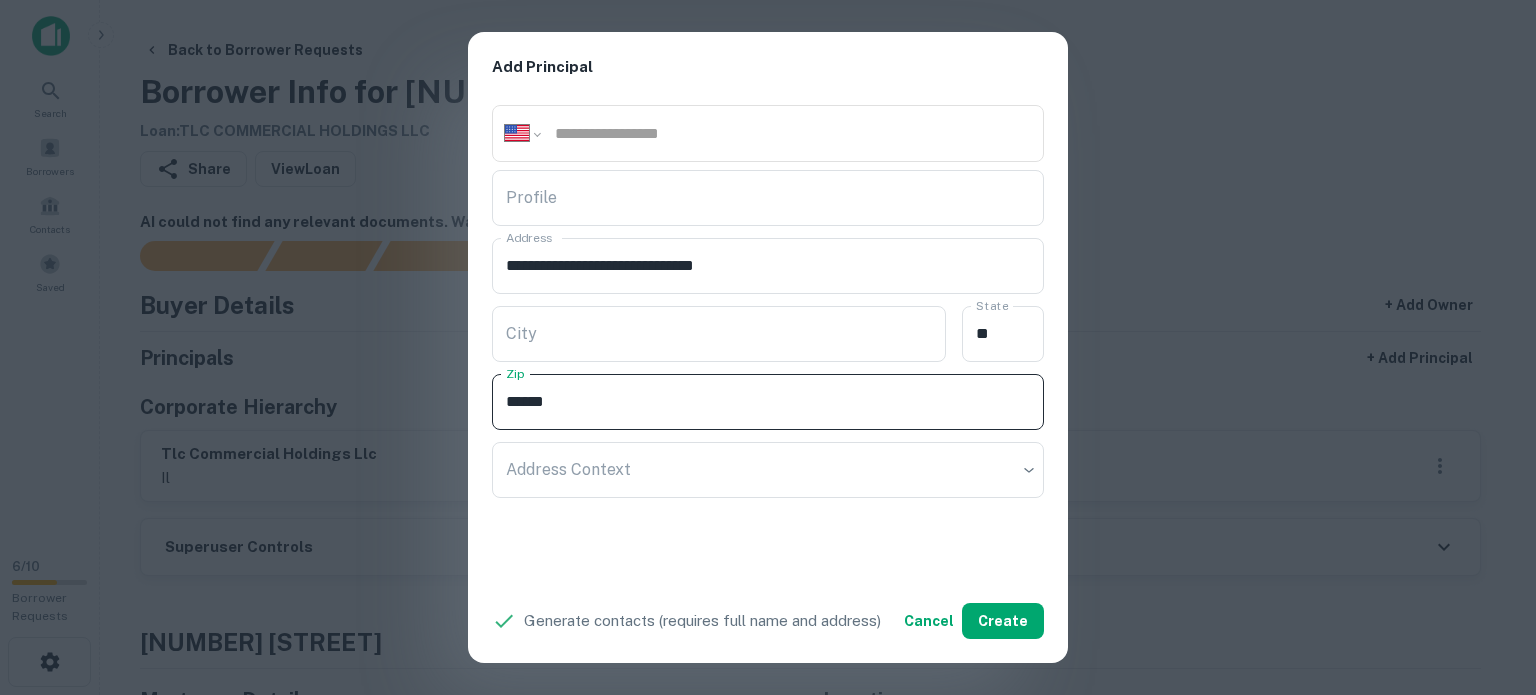 click on "*****" at bounding box center [768, 402] 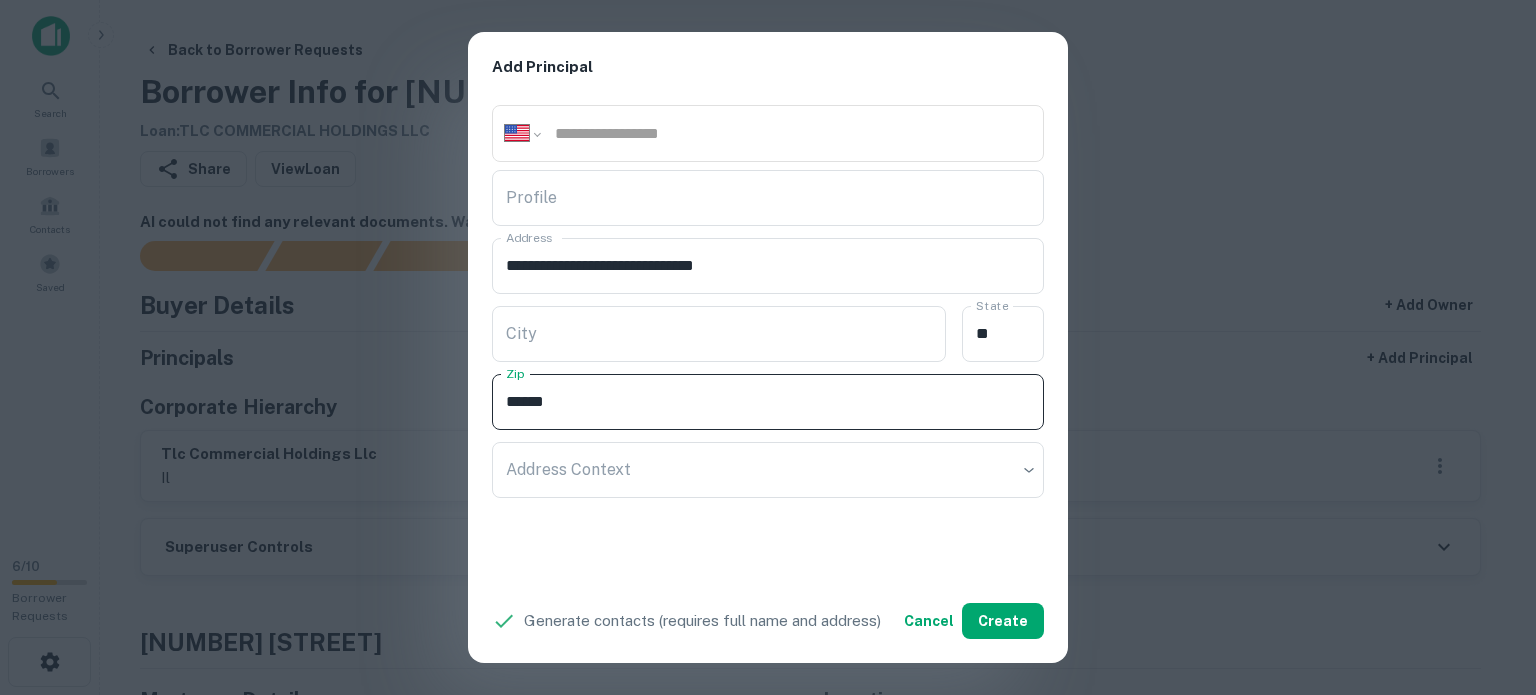 click on "*****" at bounding box center [768, 402] 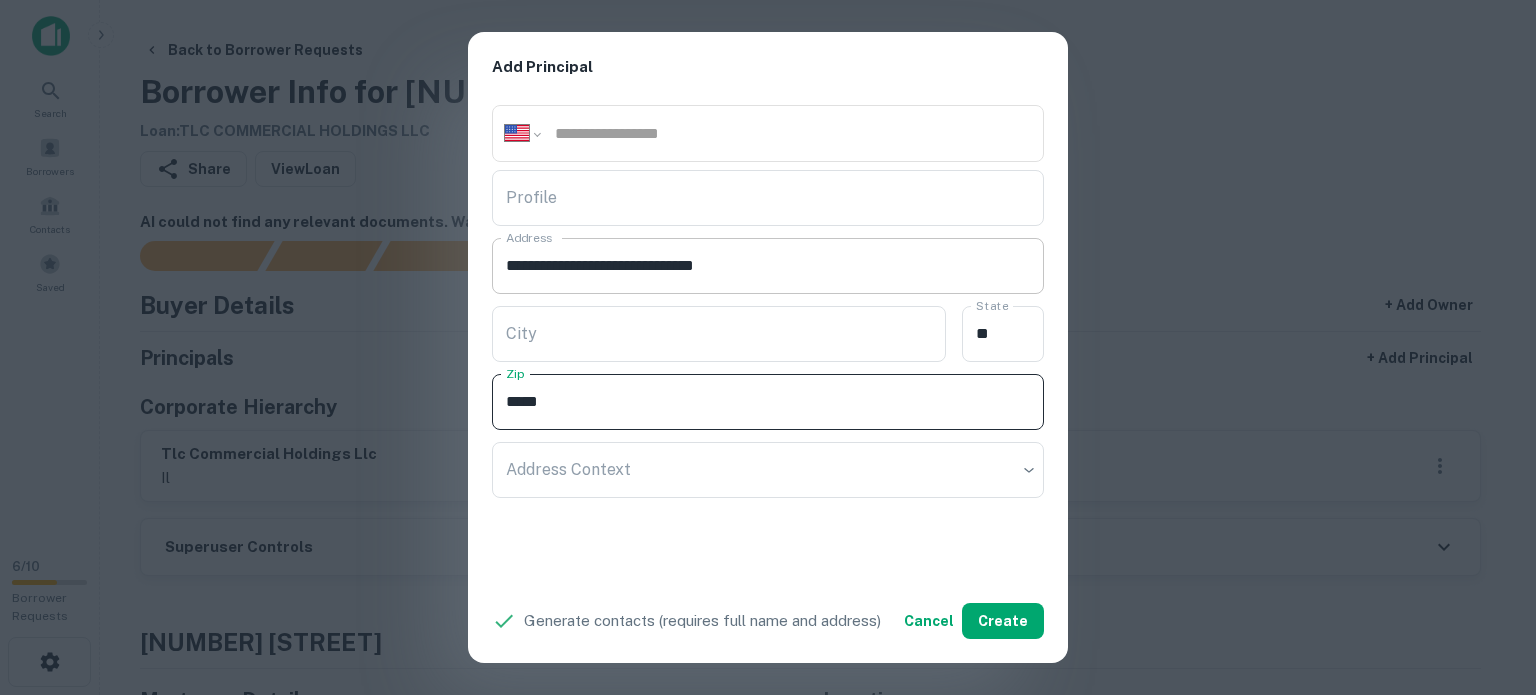 type on "*****" 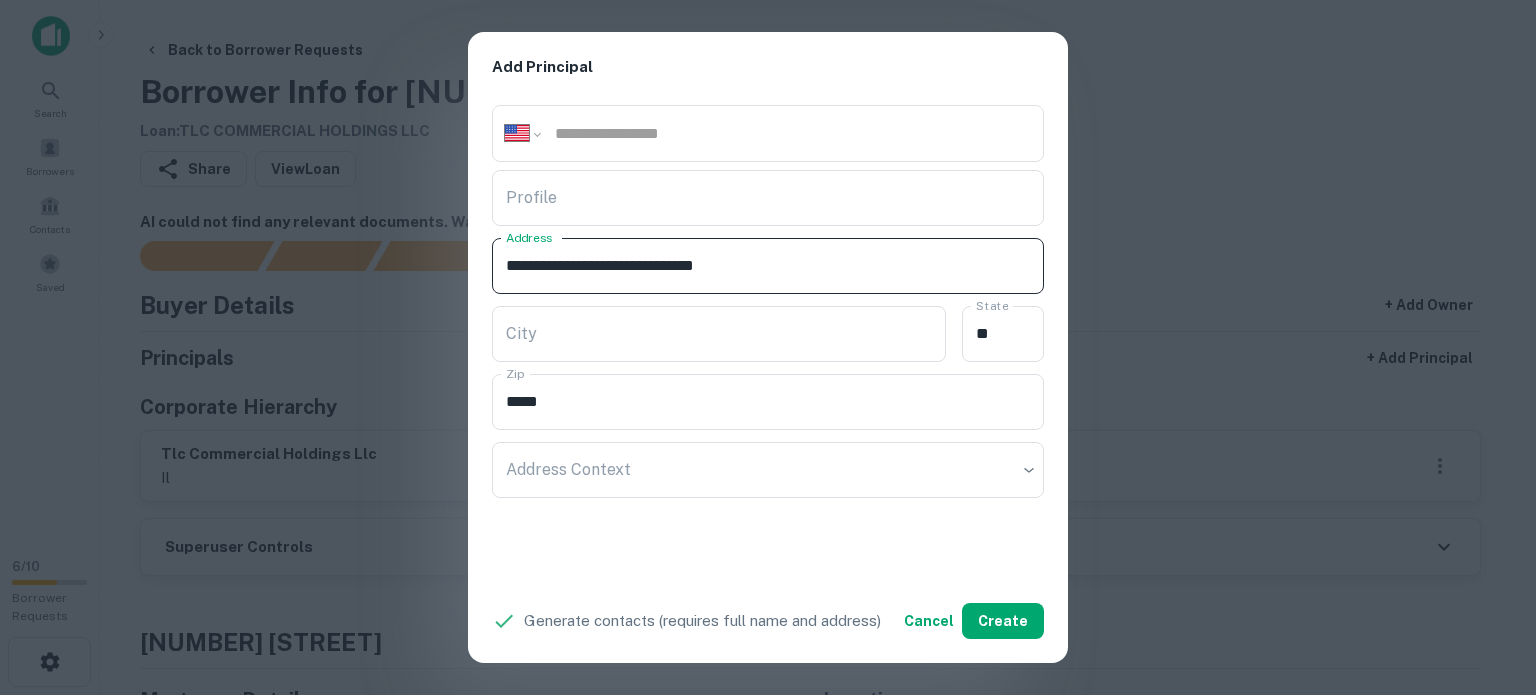 drag, startPoint x: 688, startPoint y: 263, endPoint x: 774, endPoint y: 285, distance: 88.76936 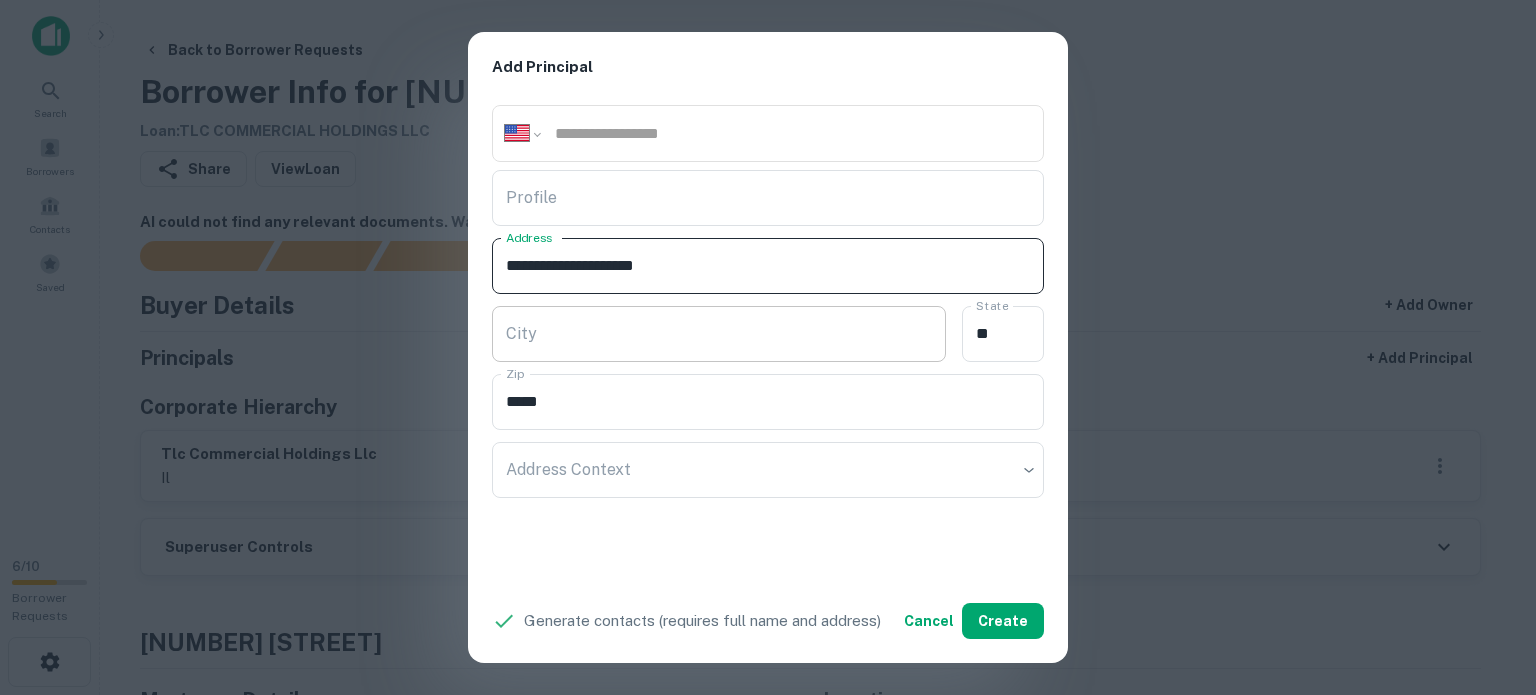 type on "**********" 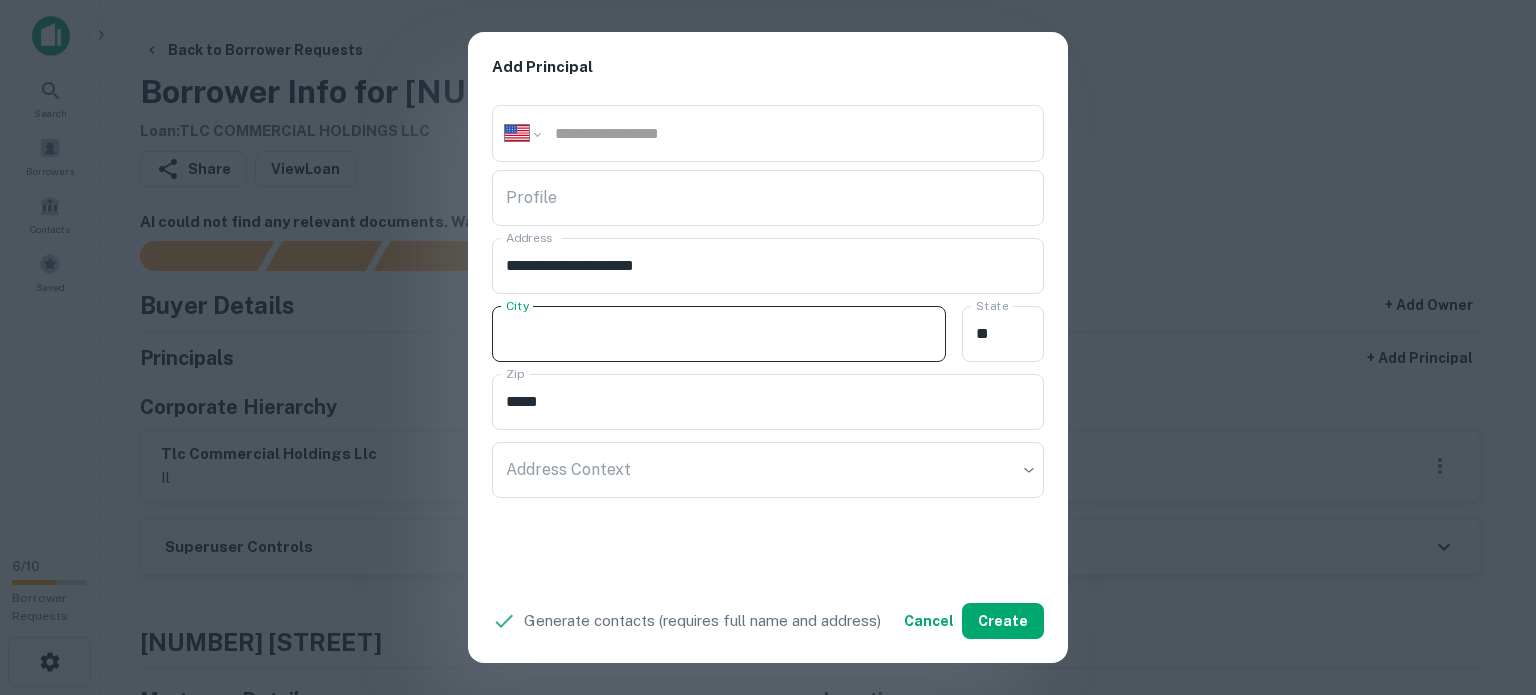 click on "City" at bounding box center [719, 334] 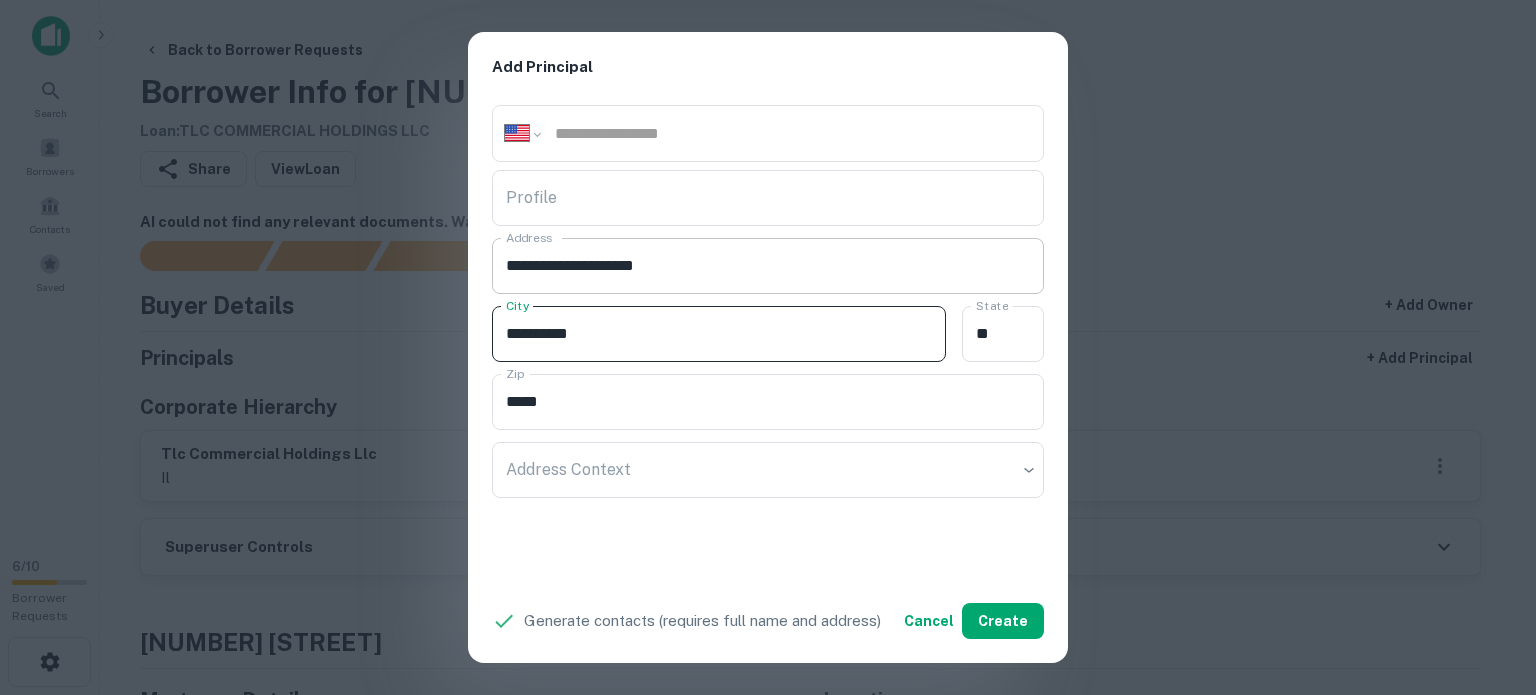 type on "**********" 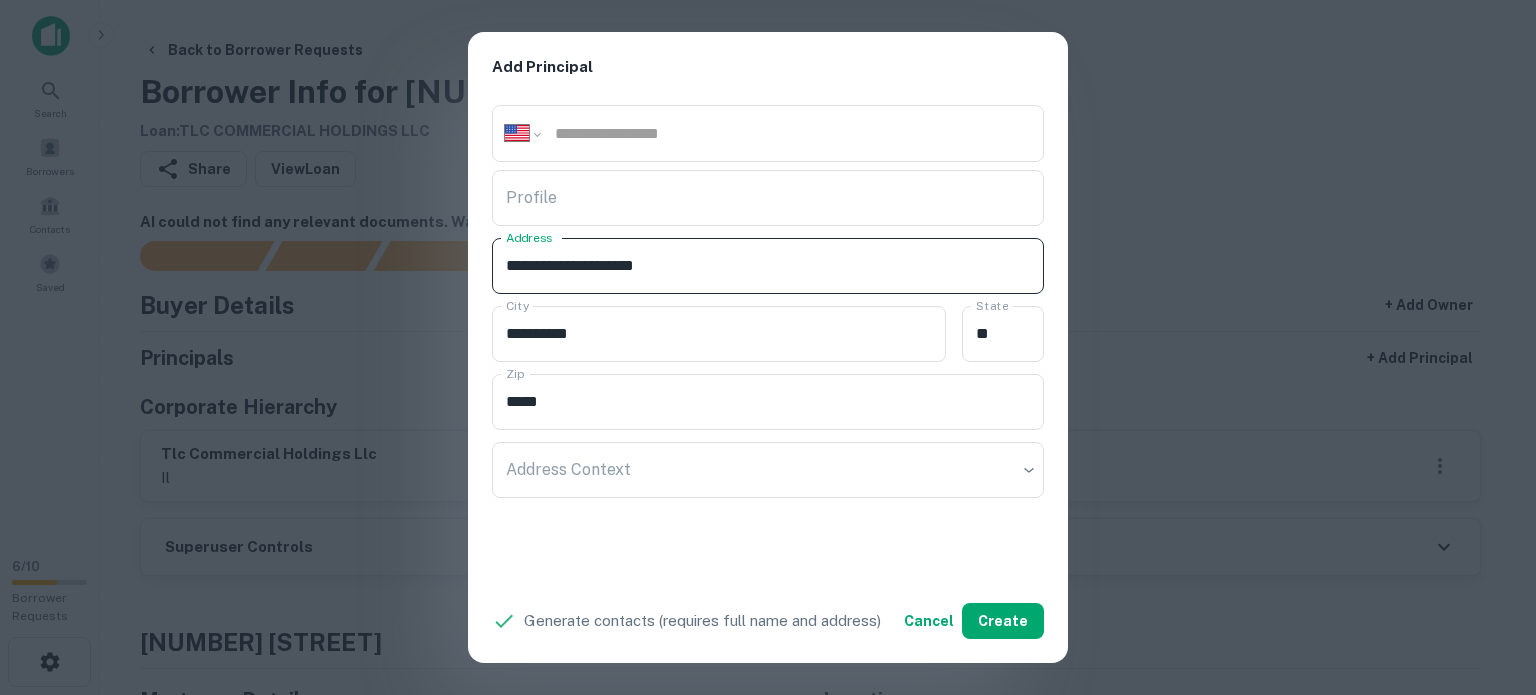 drag, startPoint x: 684, startPoint y: 266, endPoint x: 722, endPoint y: 272, distance: 38.470768 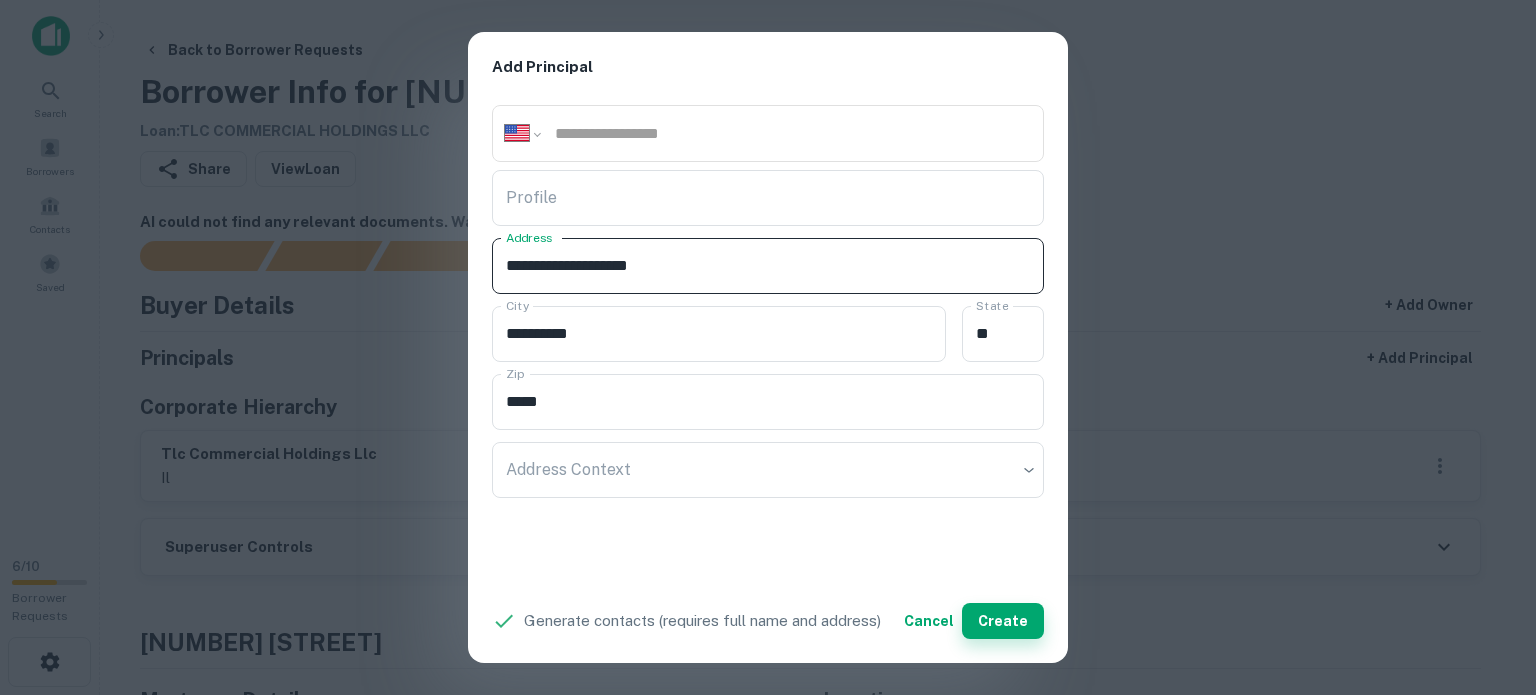 type on "**********" 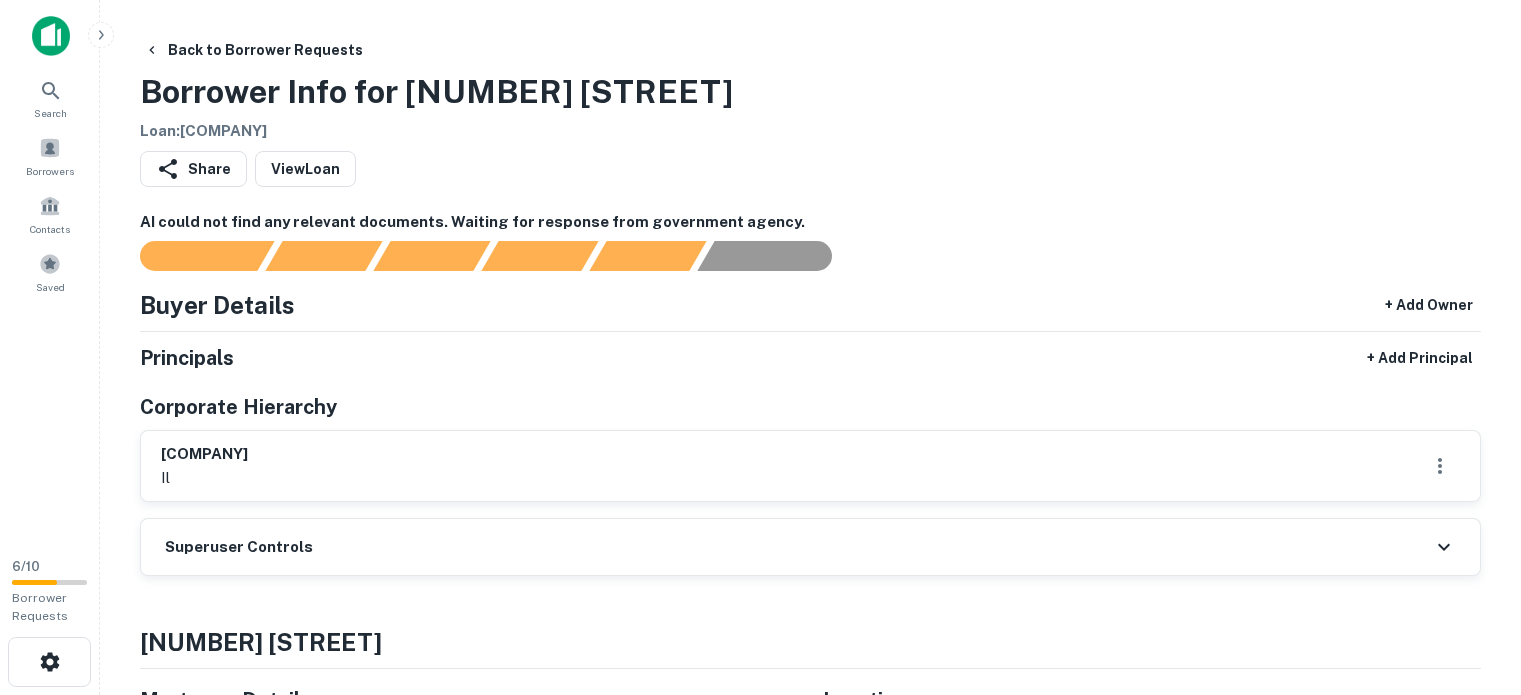 scroll, scrollTop: 0, scrollLeft: 0, axis: both 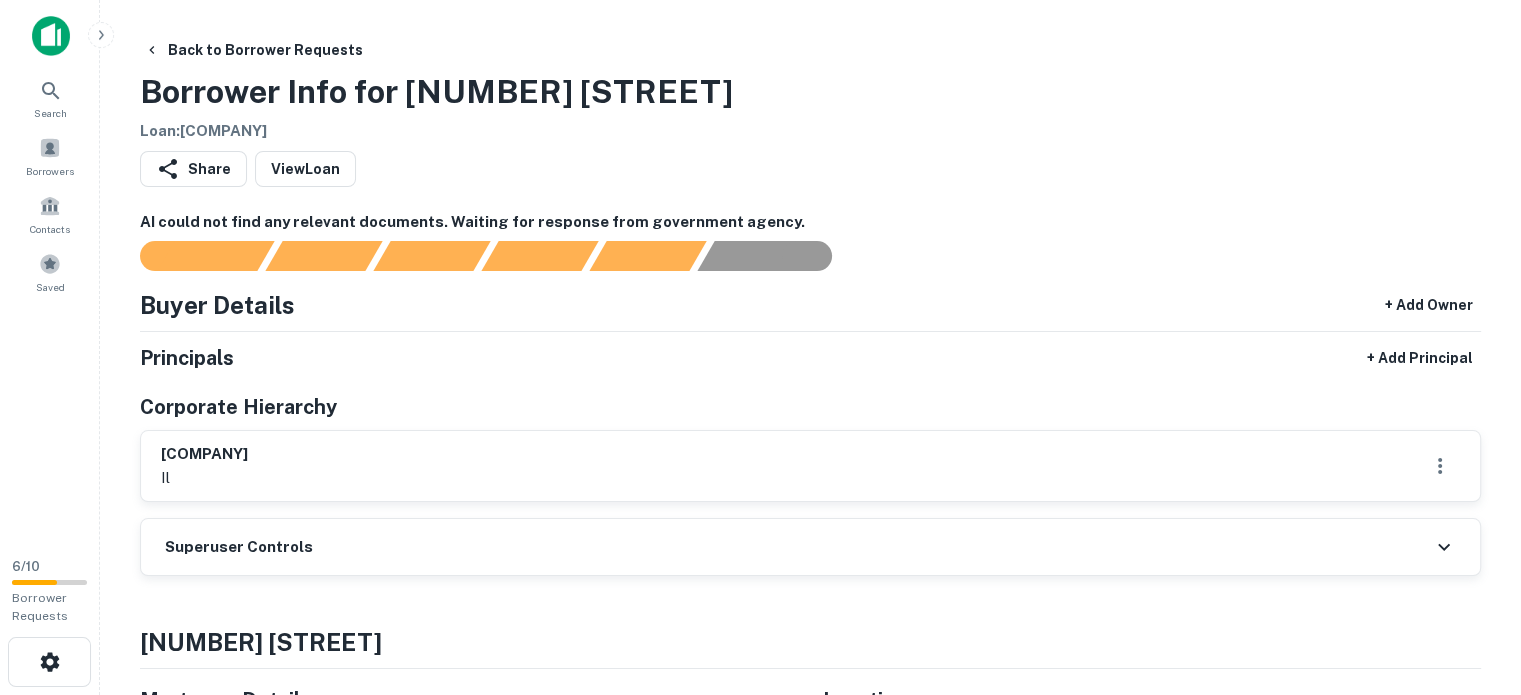 drag, startPoint x: 384, startPoint y: 459, endPoint x: 148, endPoint y: 447, distance: 236.30489 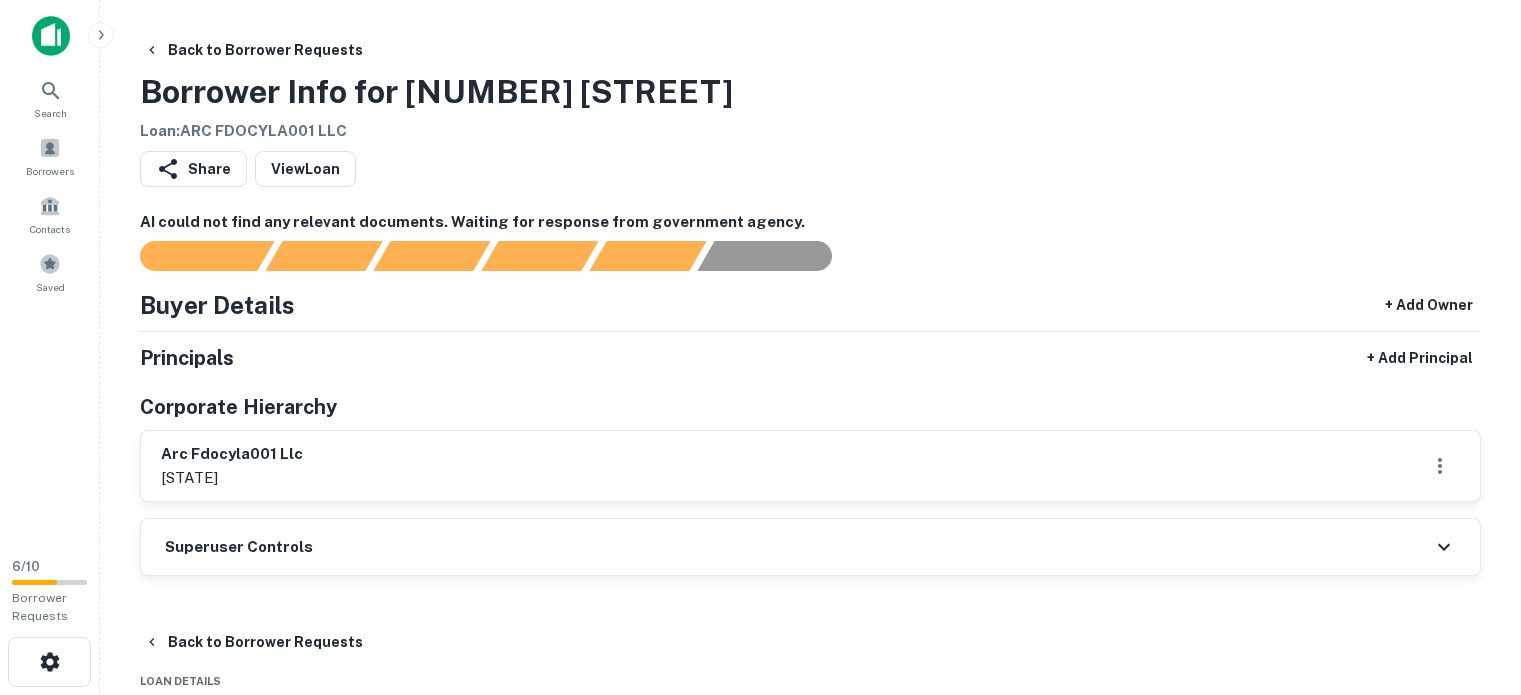 scroll, scrollTop: 0, scrollLeft: 0, axis: both 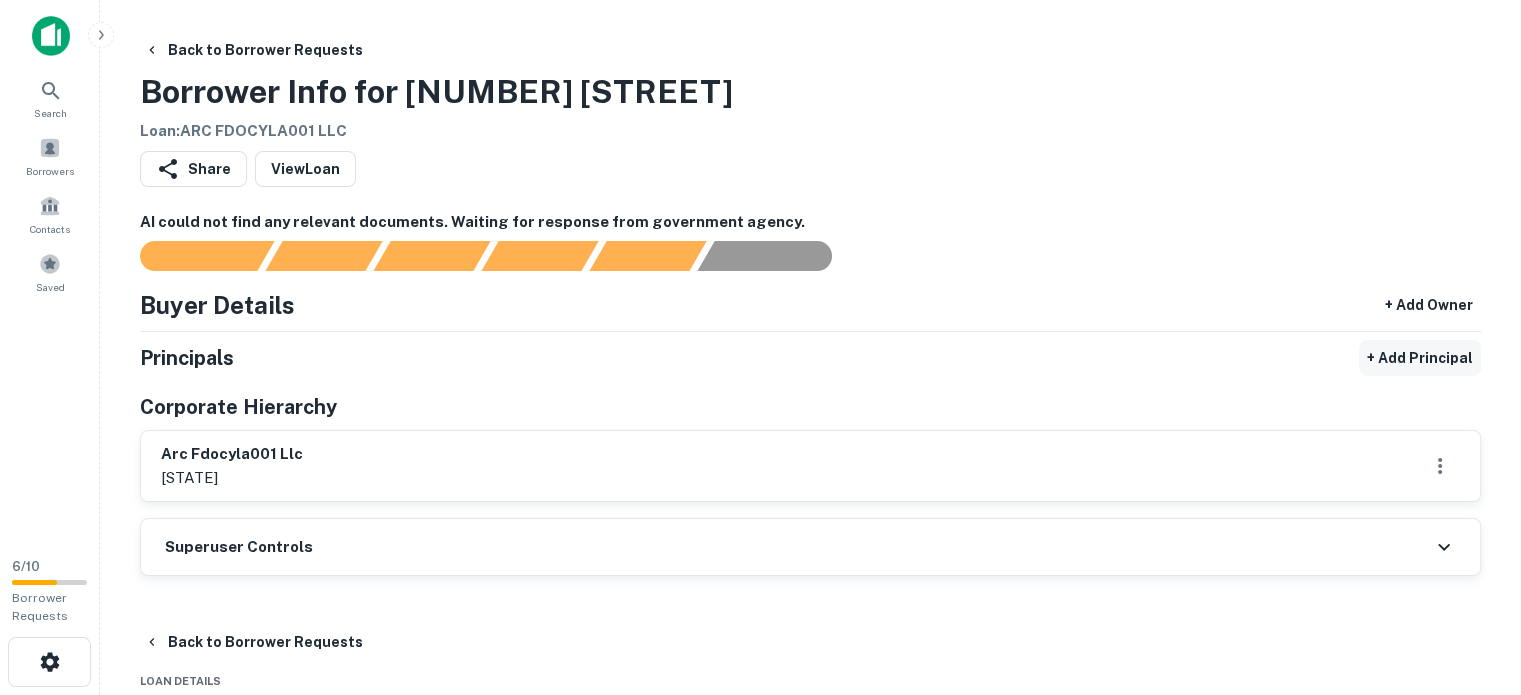 click on "+ Add Principal" at bounding box center (1420, 358) 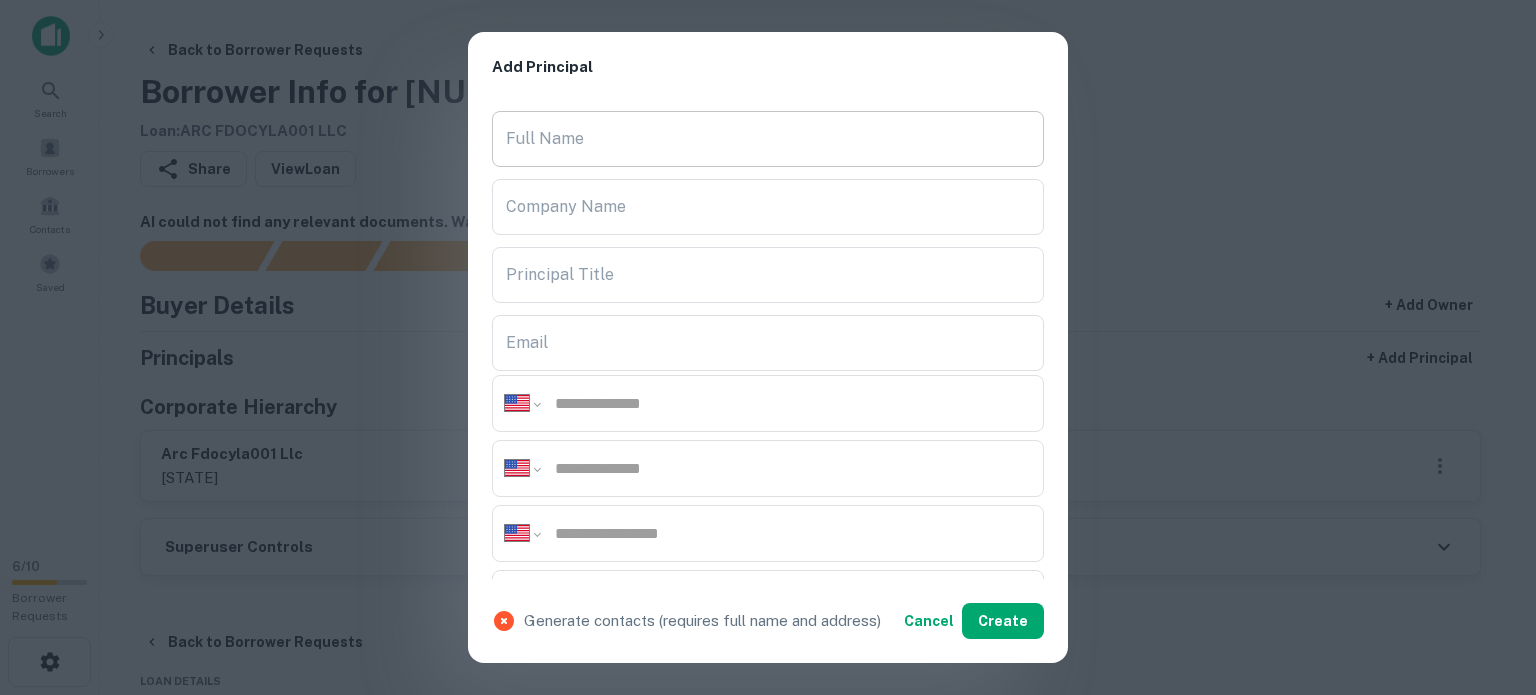 click on "Full Name" at bounding box center (768, 139) 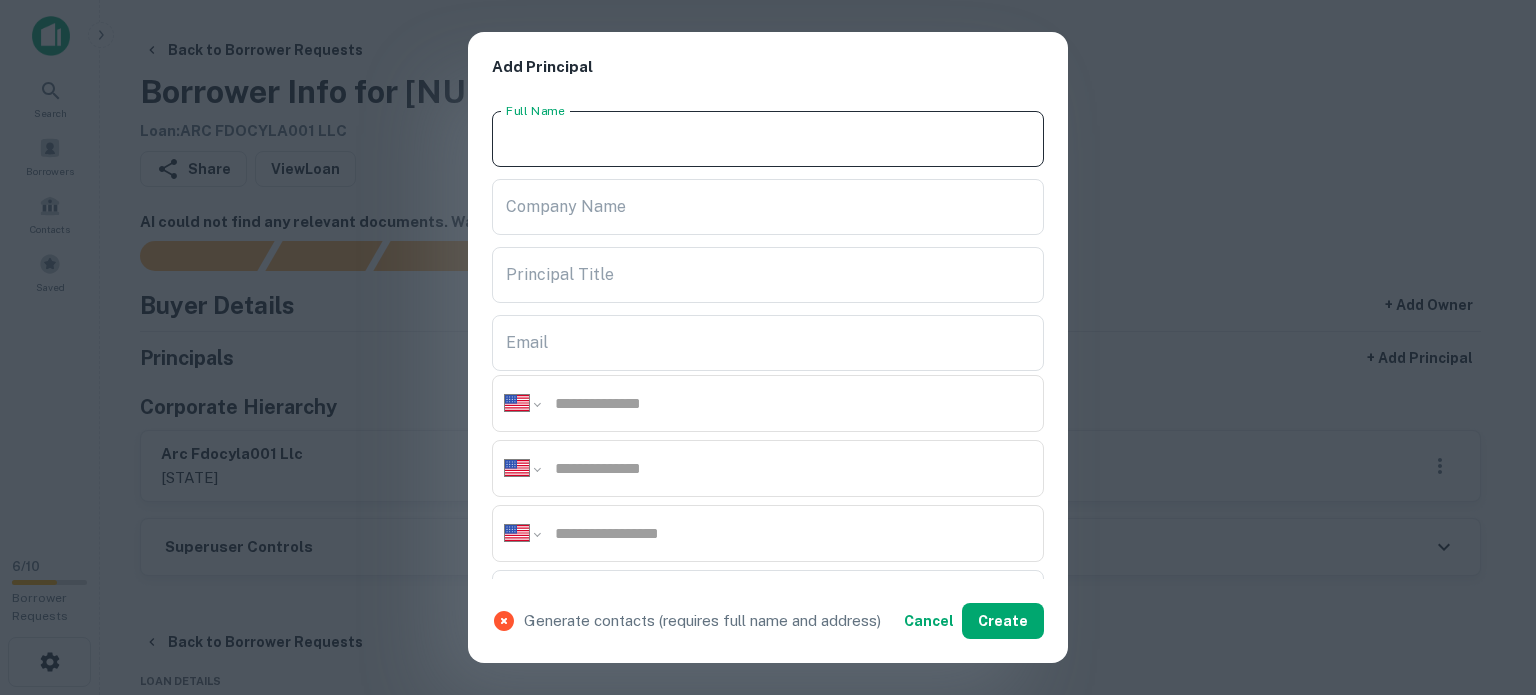 paste on "**********" 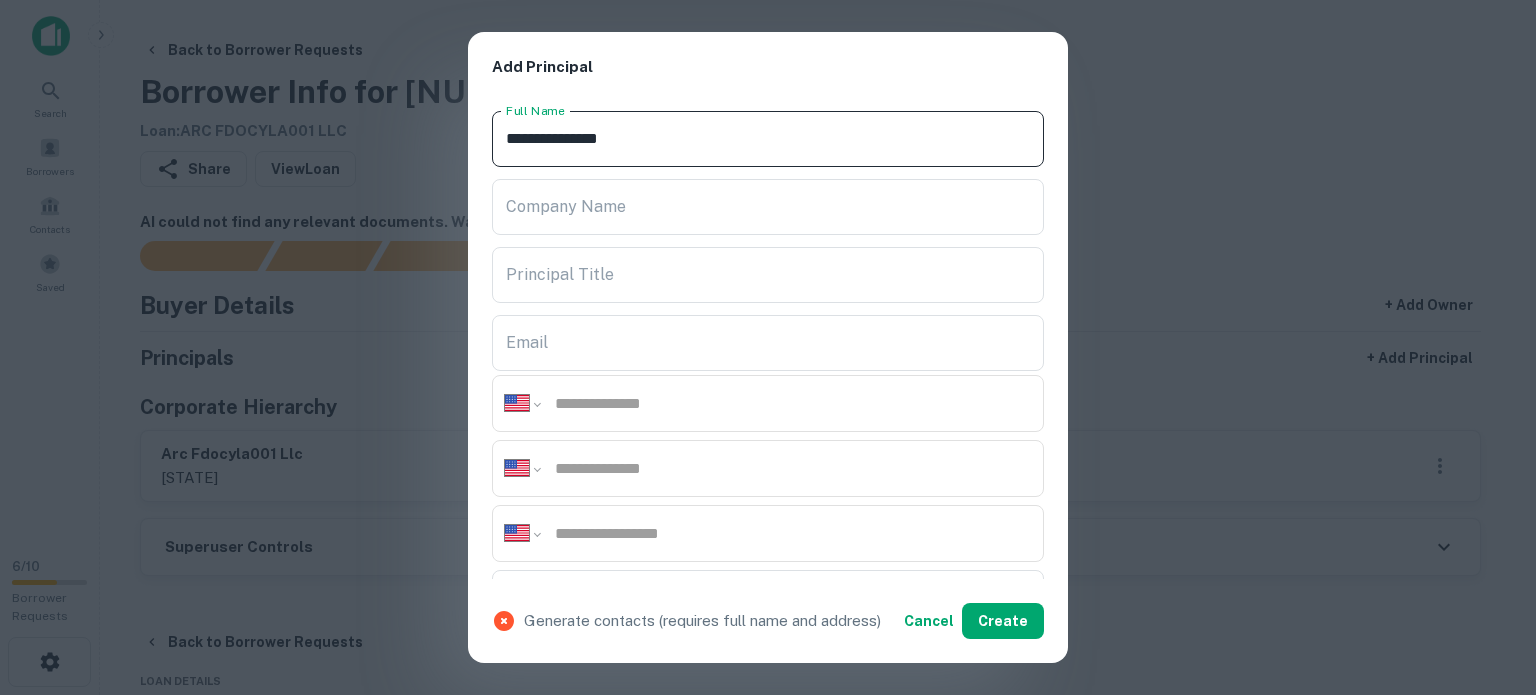 click on "**********" at bounding box center (768, 139) 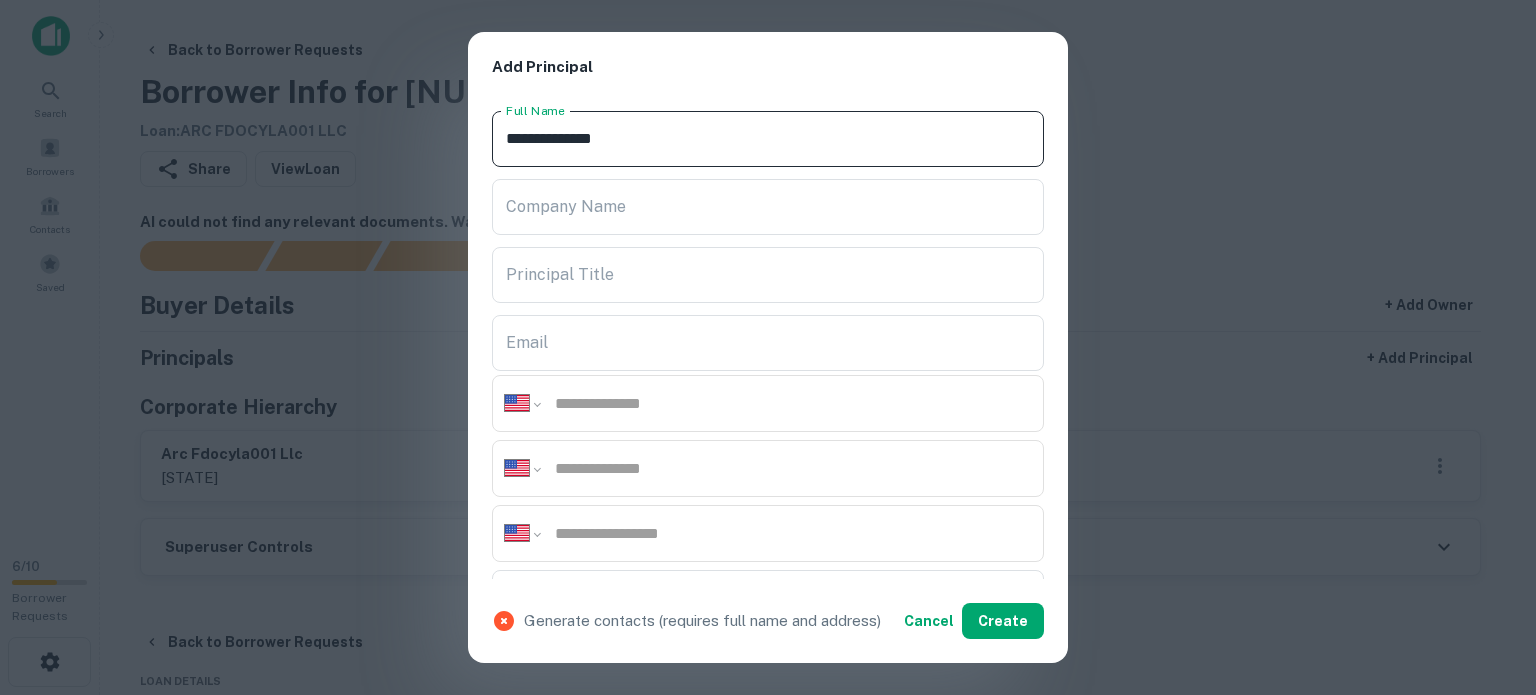 type on "**********" 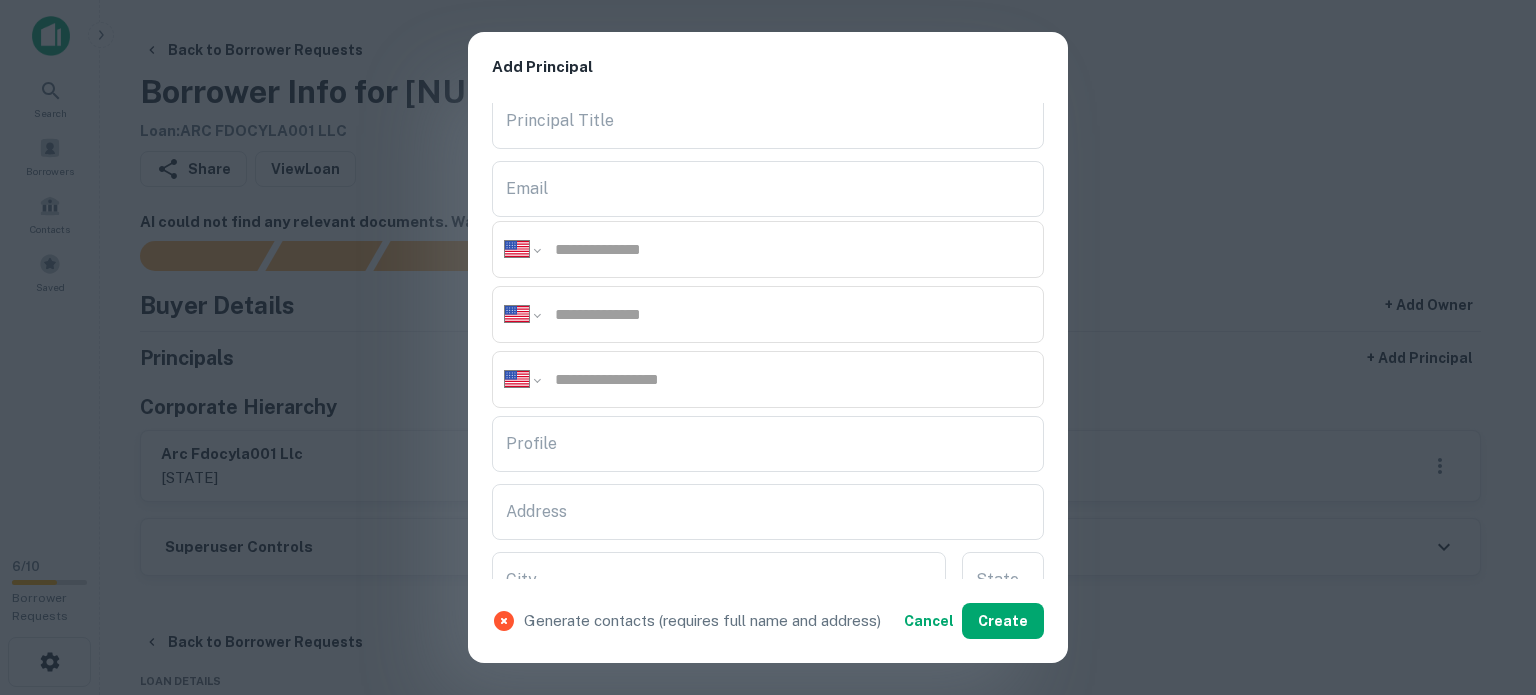 scroll, scrollTop: 400, scrollLeft: 0, axis: vertical 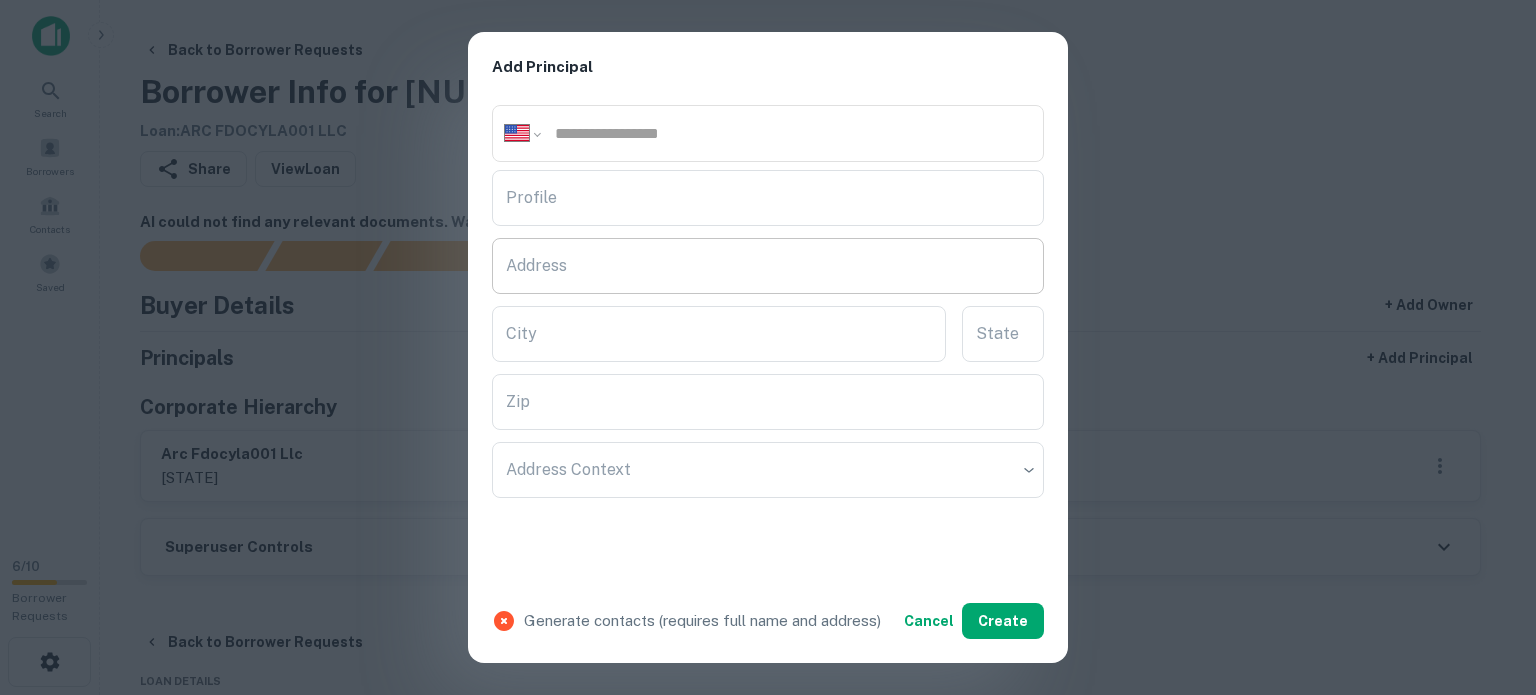 click on "Address" at bounding box center (768, 266) 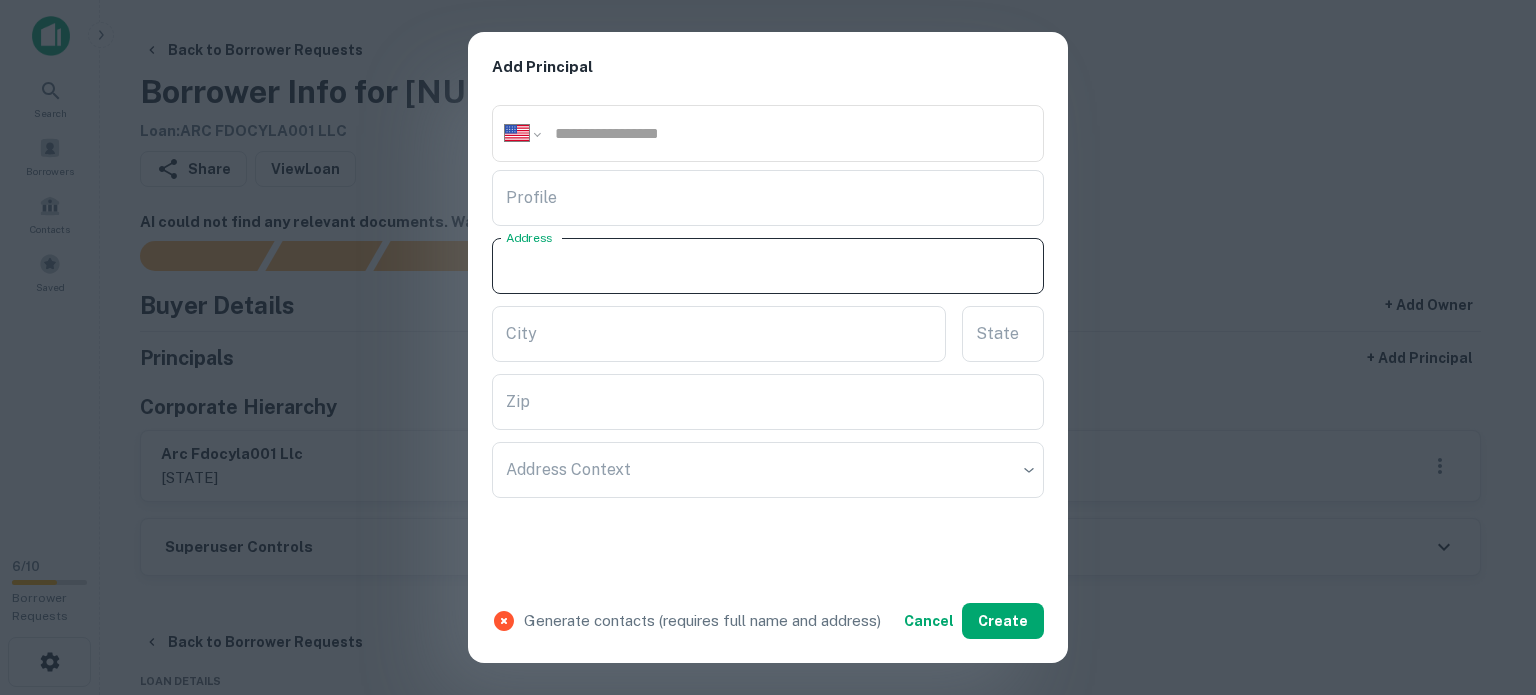 paste on "**********" 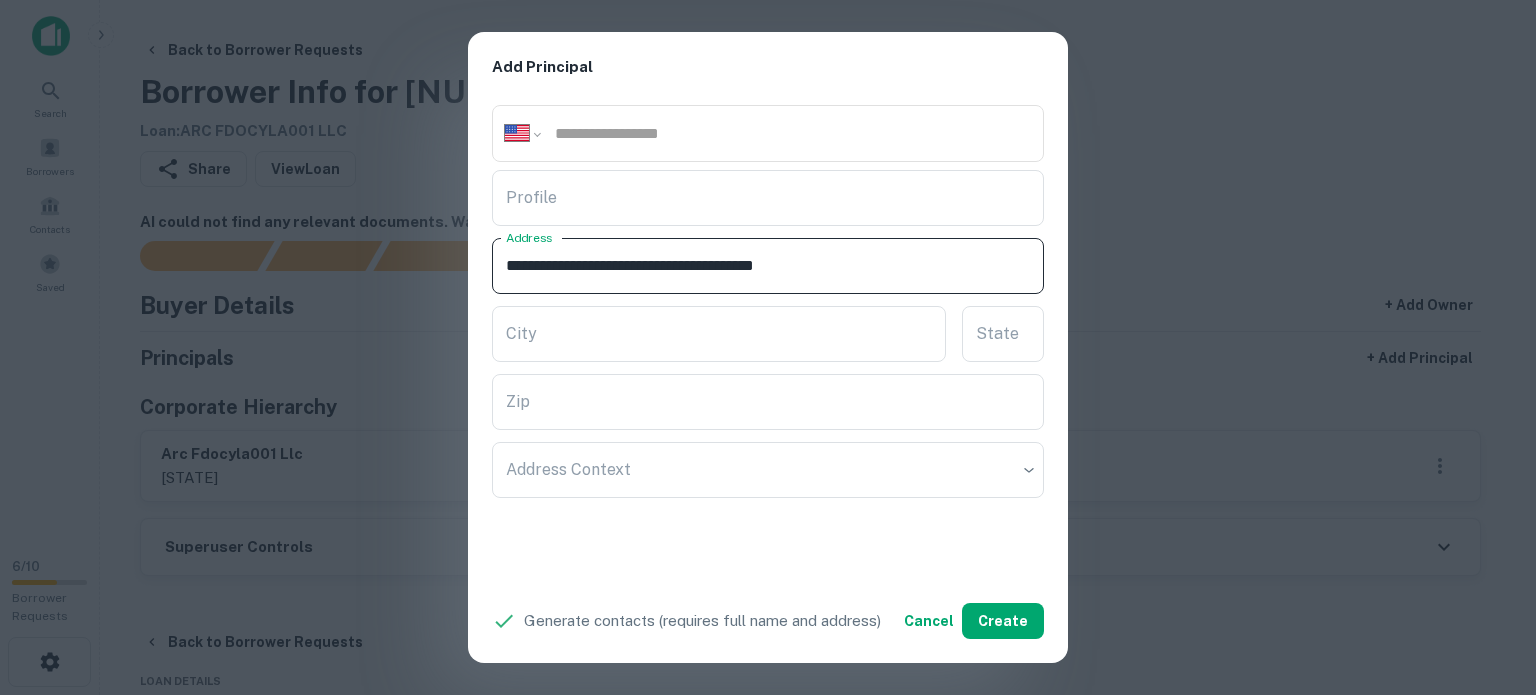 drag, startPoint x: 863, startPoint y: 261, endPoint x: 938, endPoint y: 276, distance: 76.48529 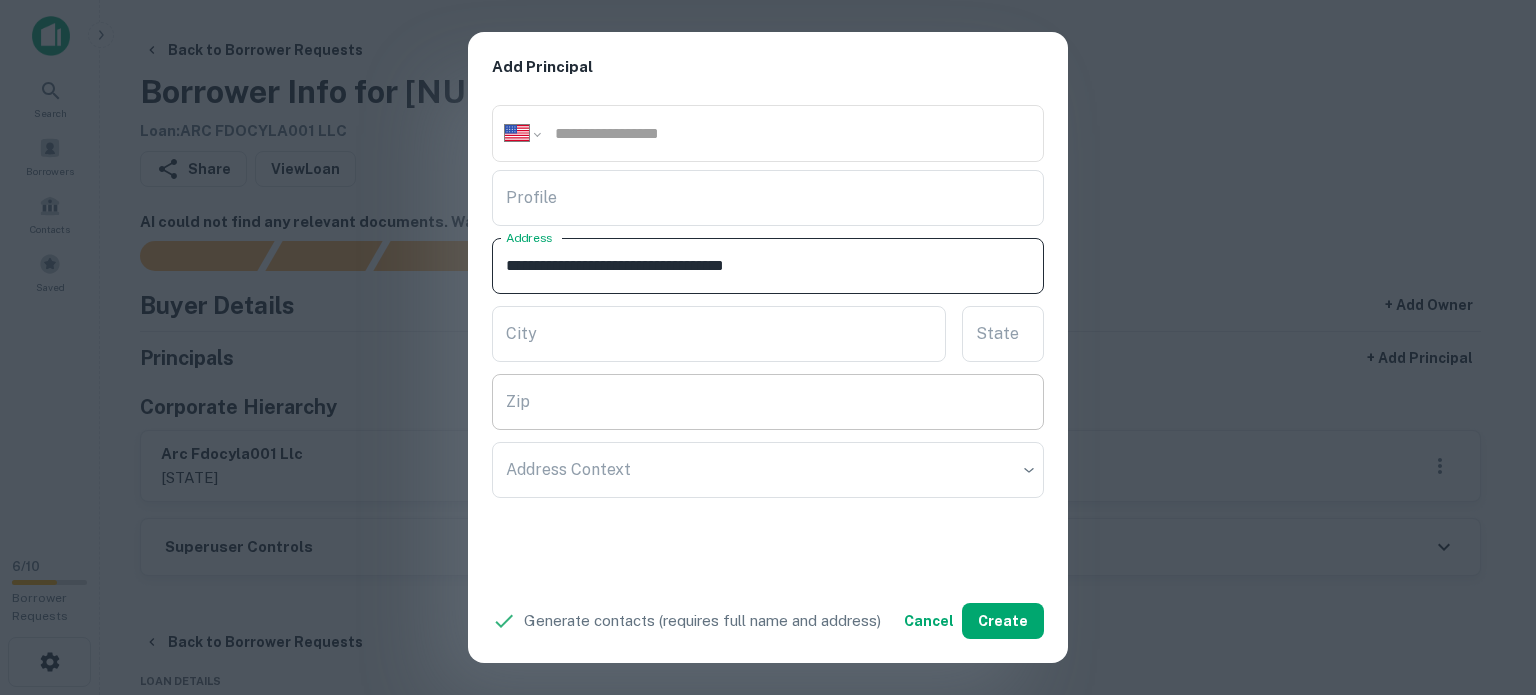 type on "**********" 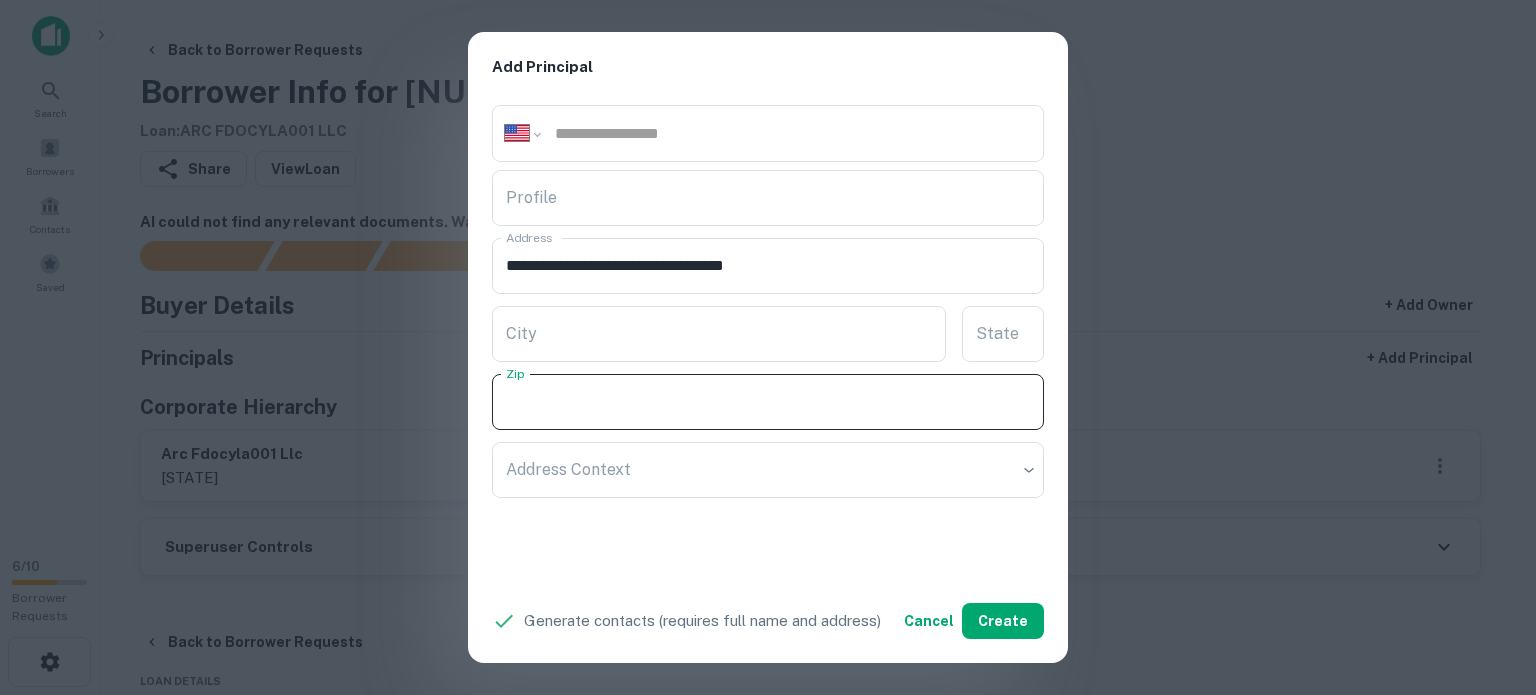 paste on "*****" 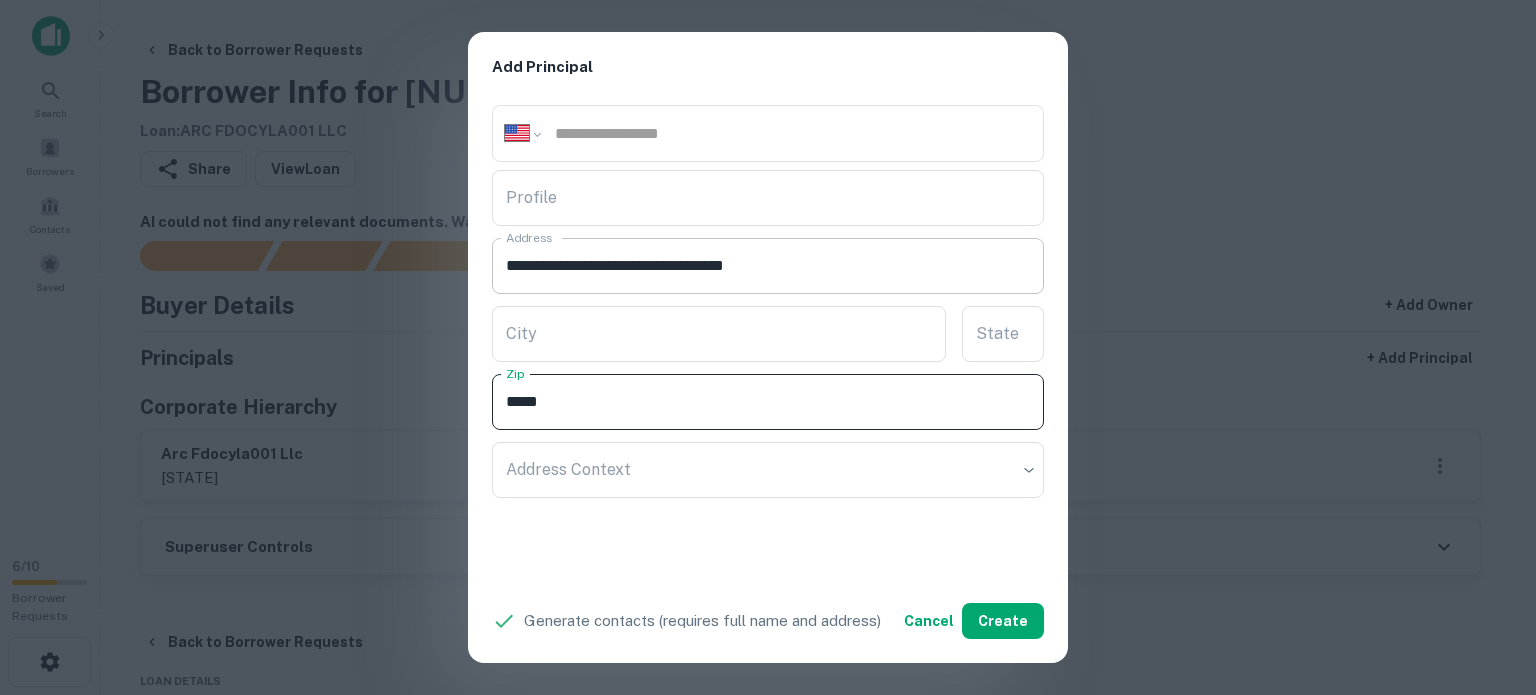 type on "*****" 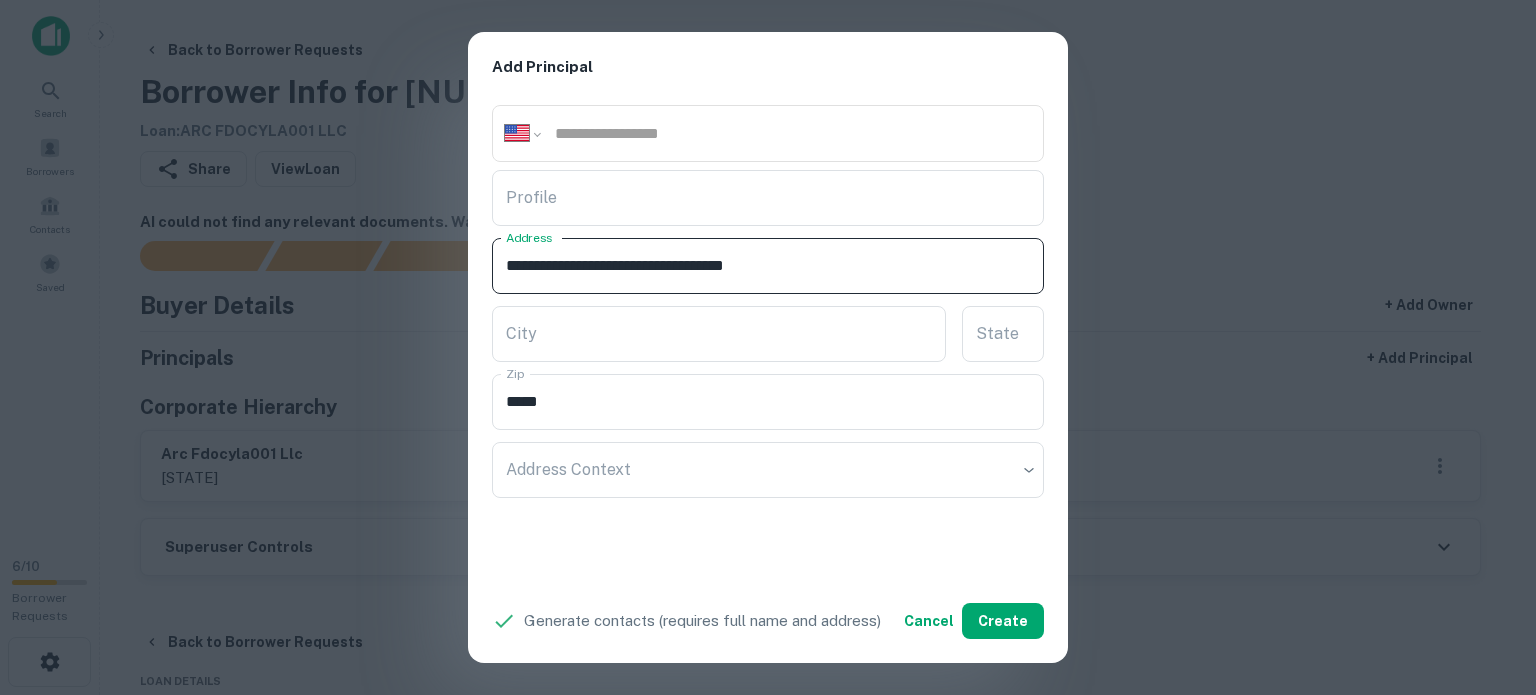 drag, startPoint x: 836, startPoint y: 267, endPoint x: 875, endPoint y: 274, distance: 39.623226 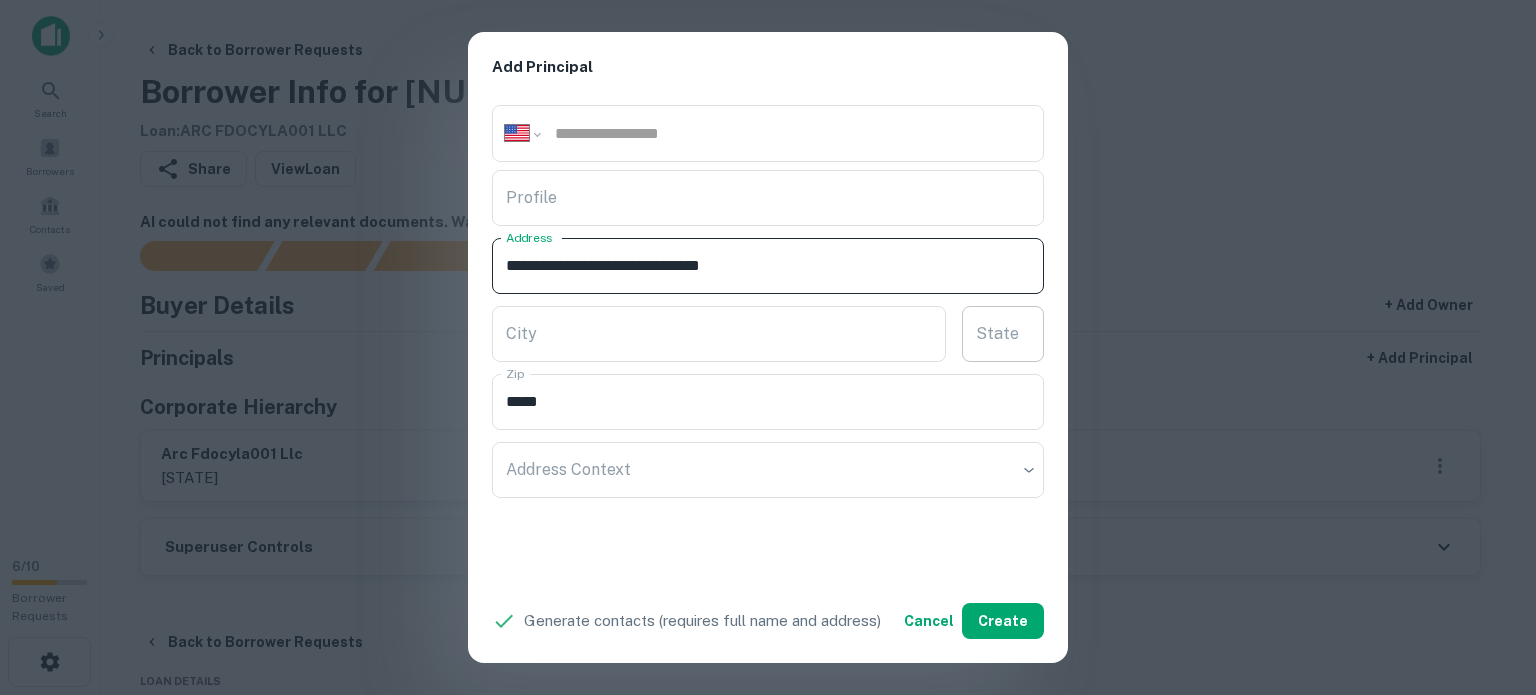 type on "**********" 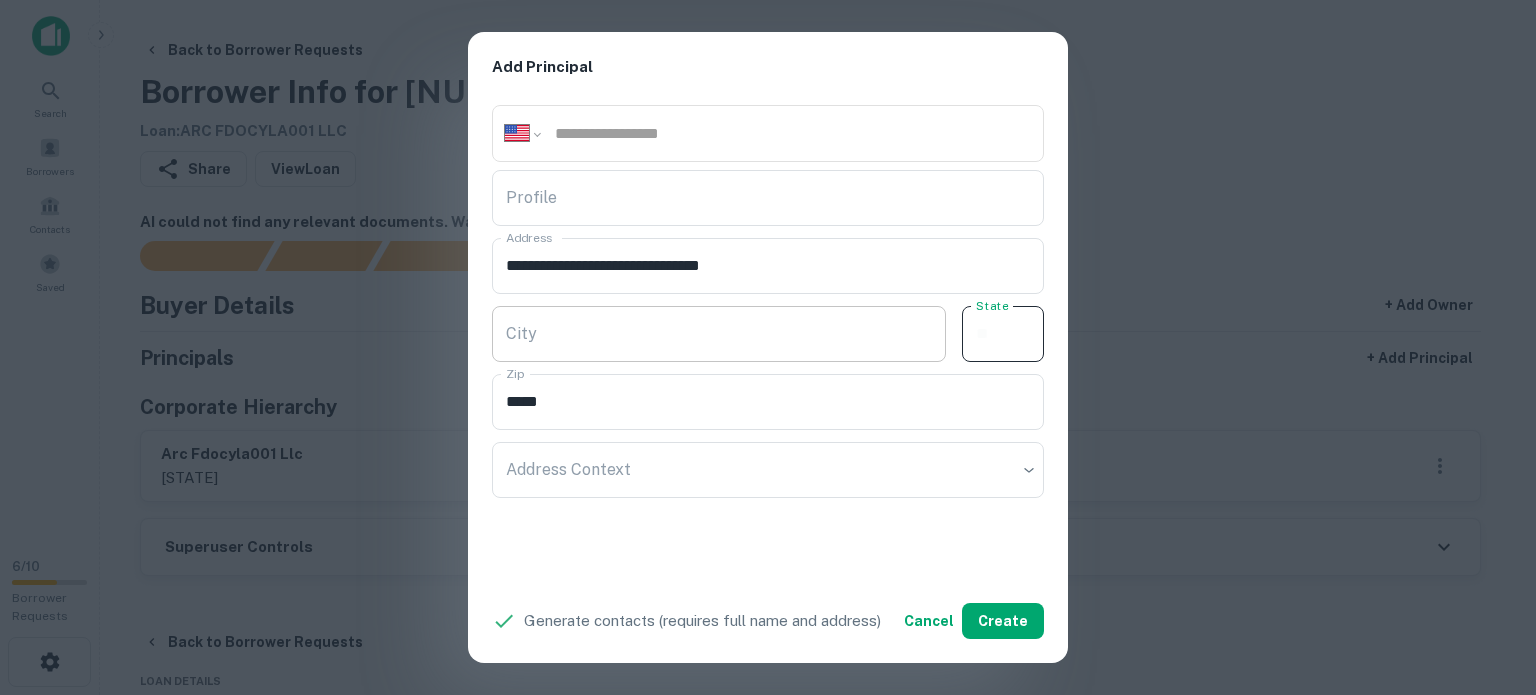 paste on "**" 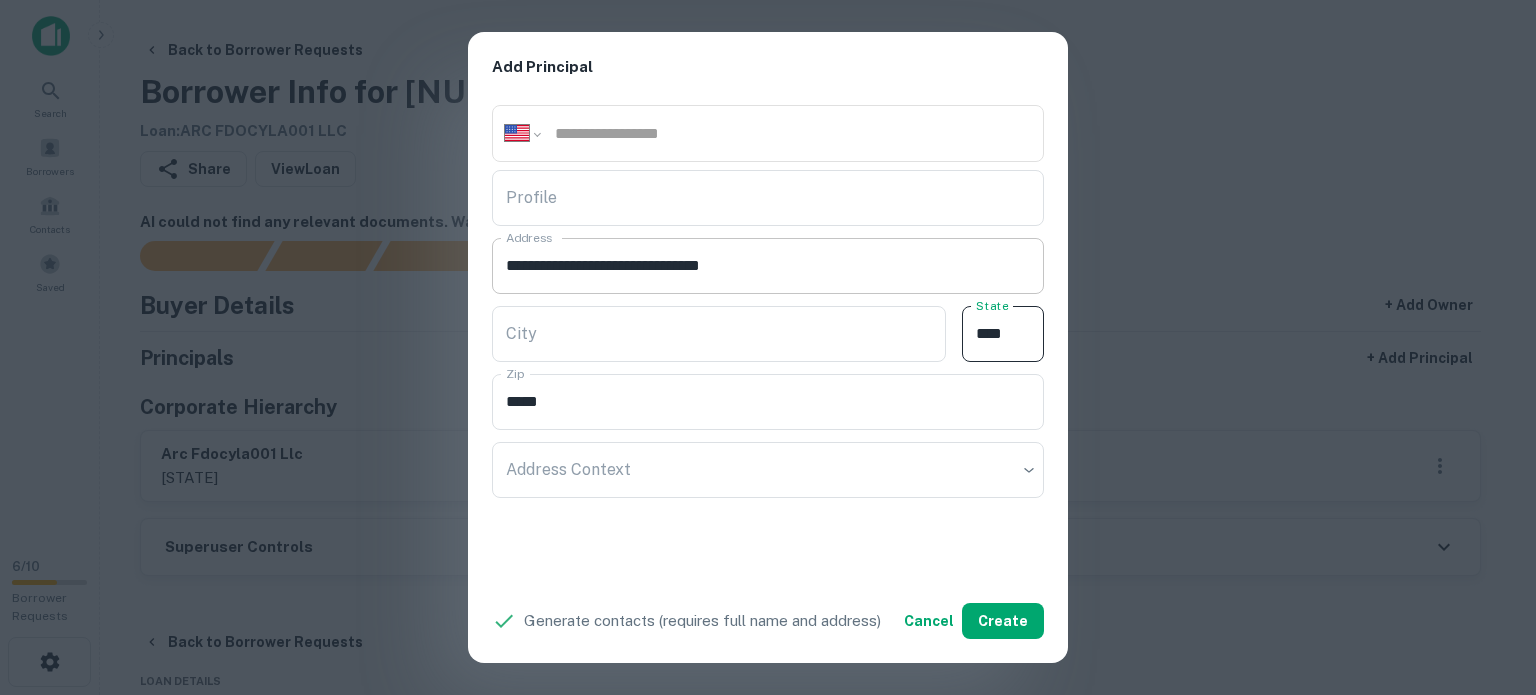 type on "**" 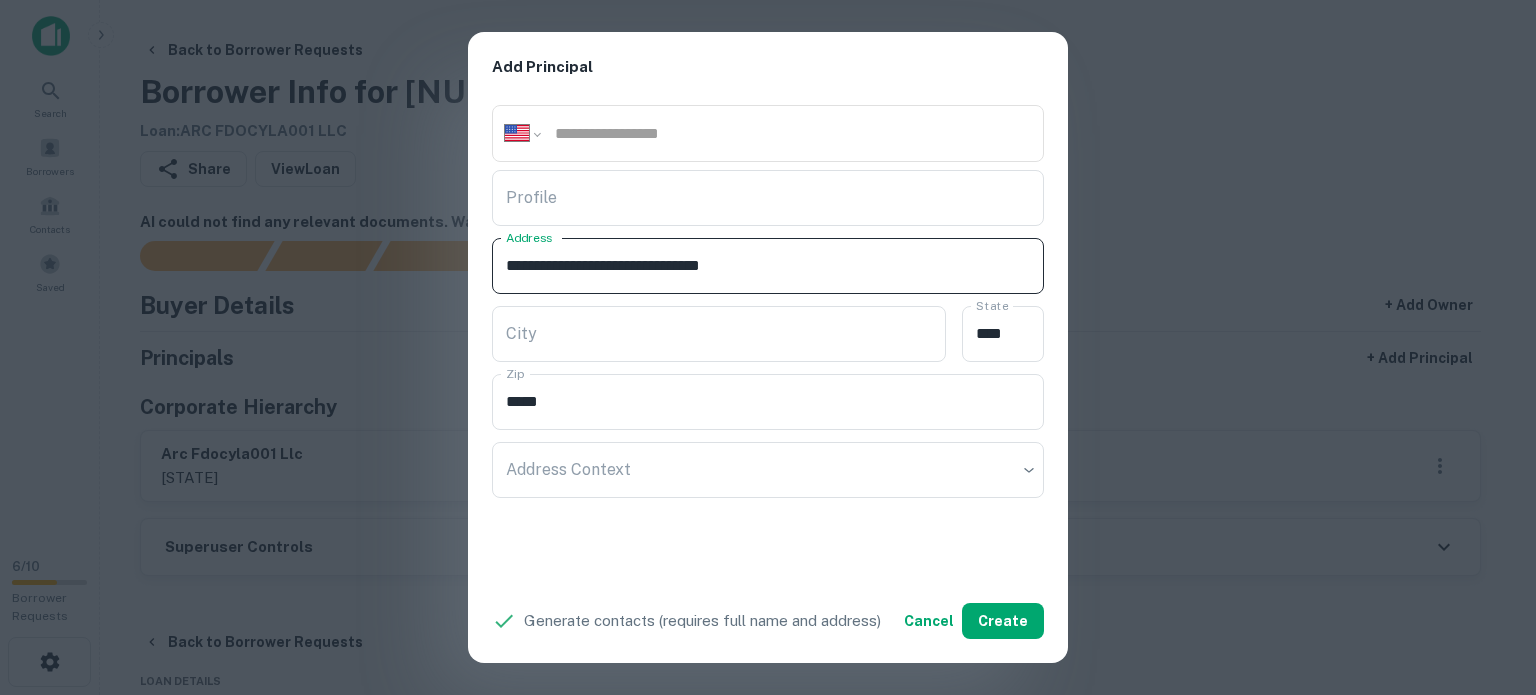 drag, startPoint x: 759, startPoint y: 264, endPoint x: 830, endPoint y: 282, distance: 73.24616 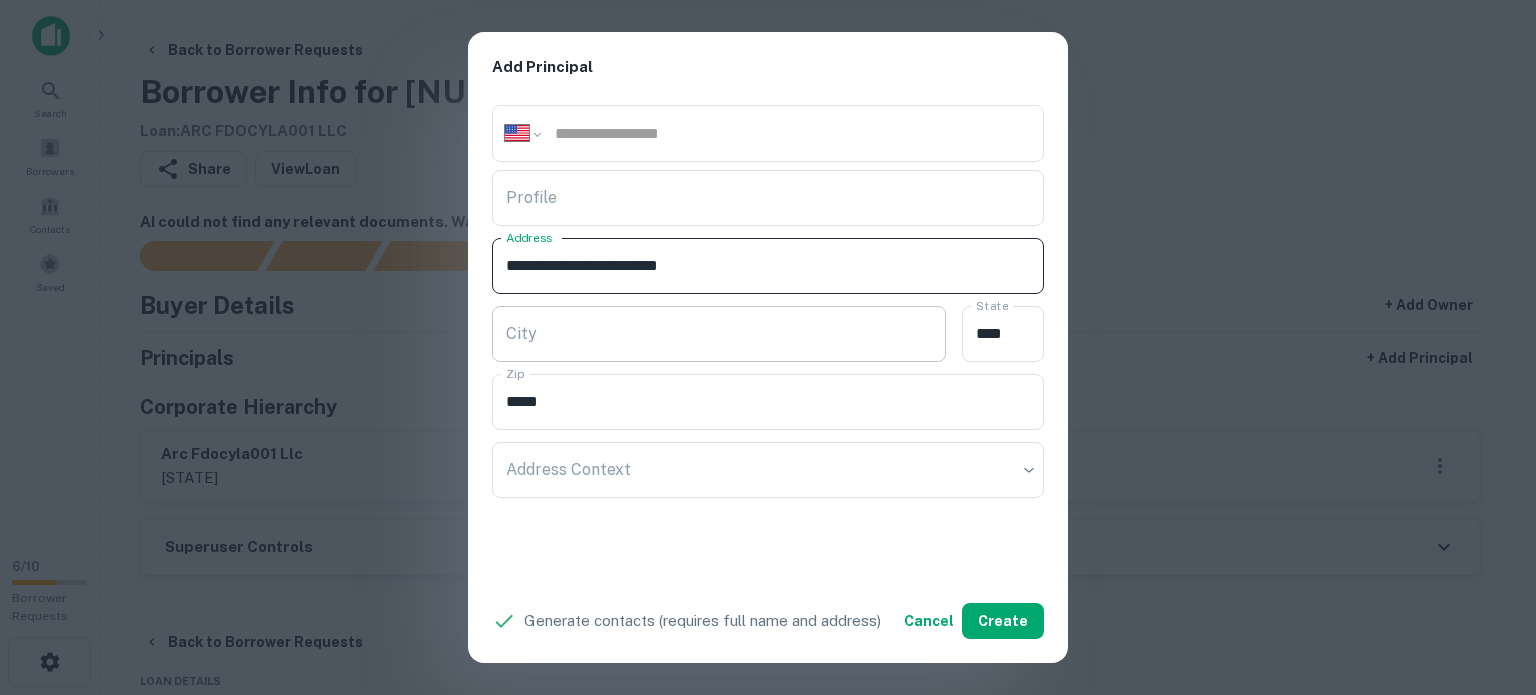 type on "**********" 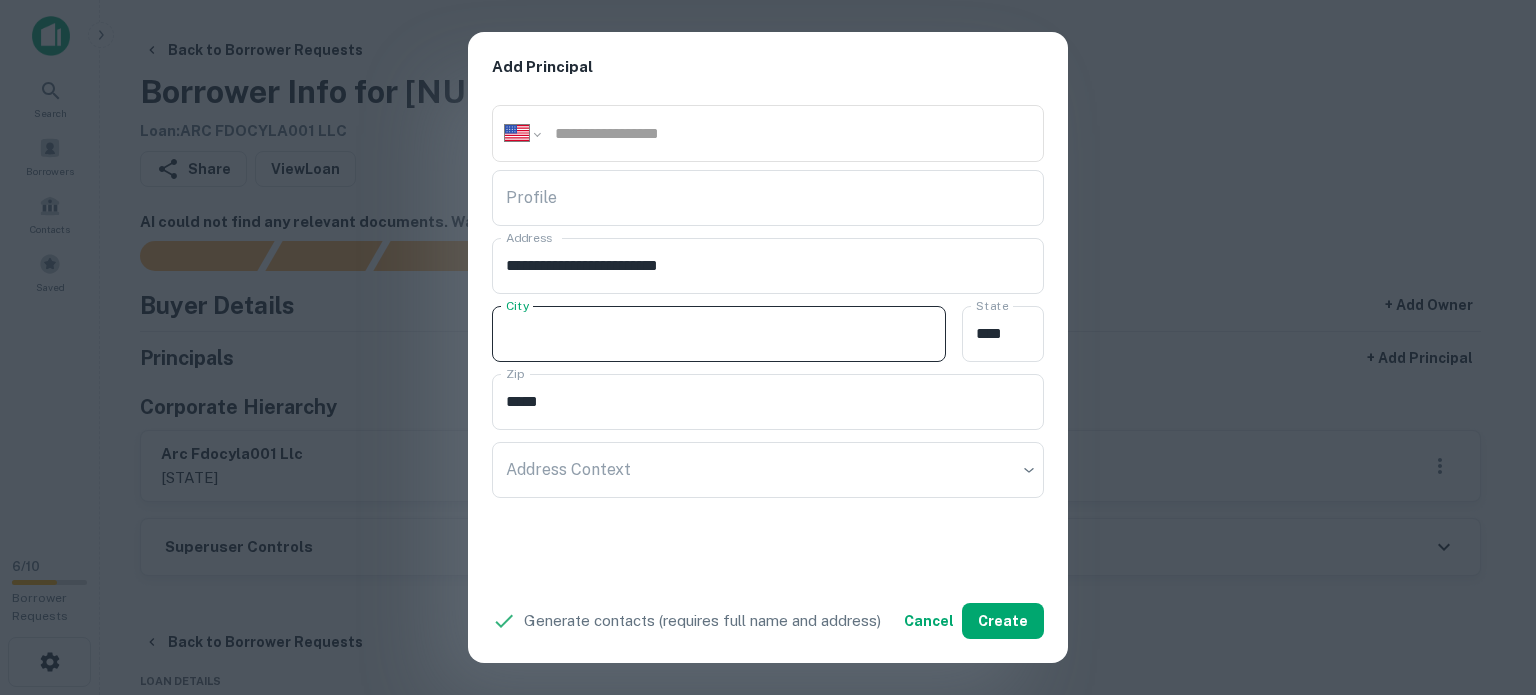 paste on "*******" 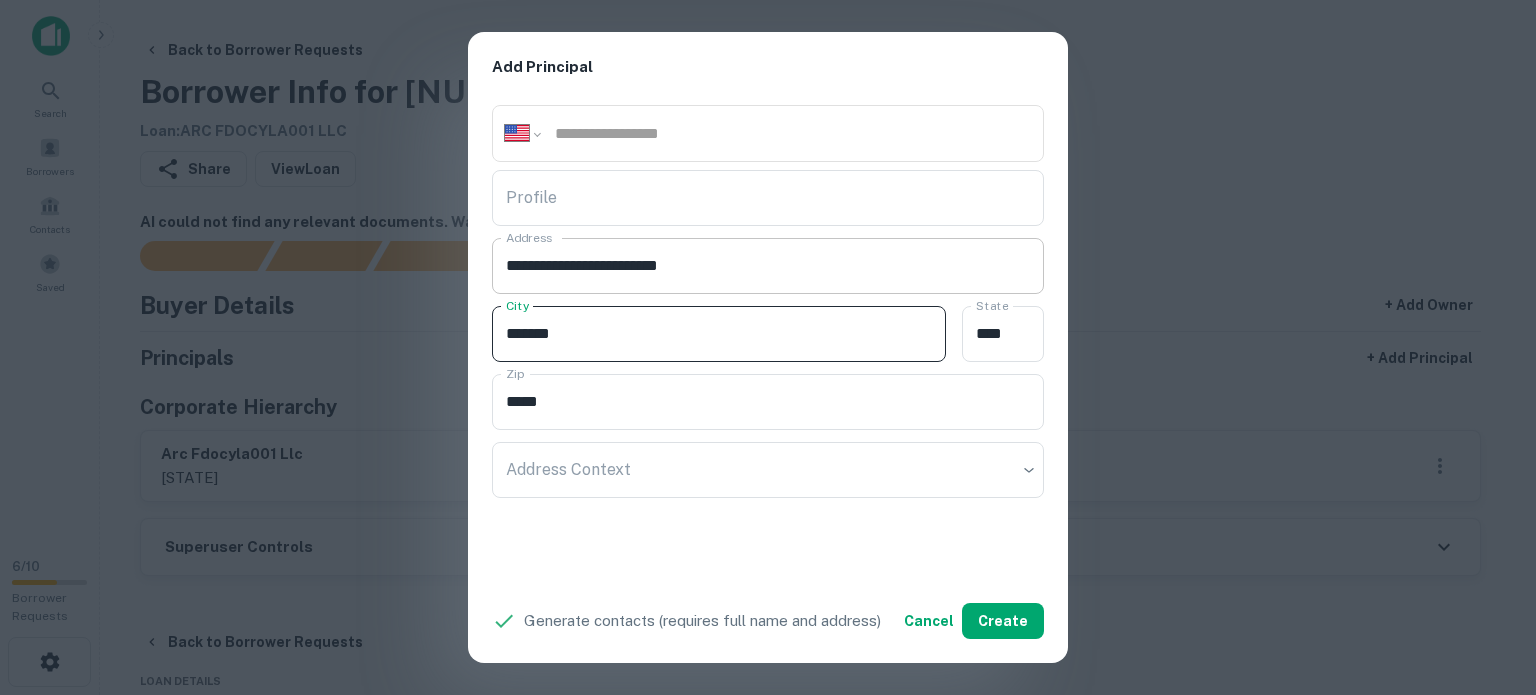 type on "*******" 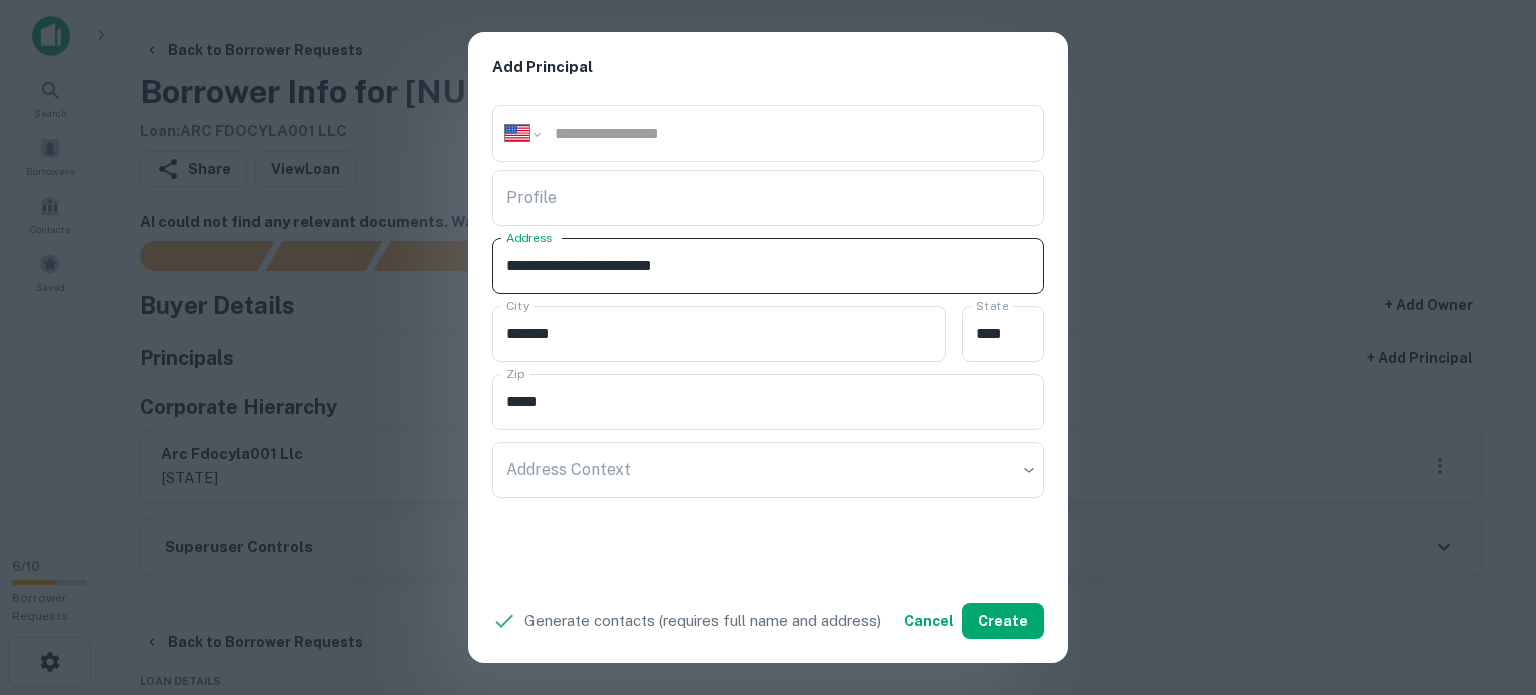 drag, startPoint x: 744, startPoint y: 261, endPoint x: 720, endPoint y: 261, distance: 24 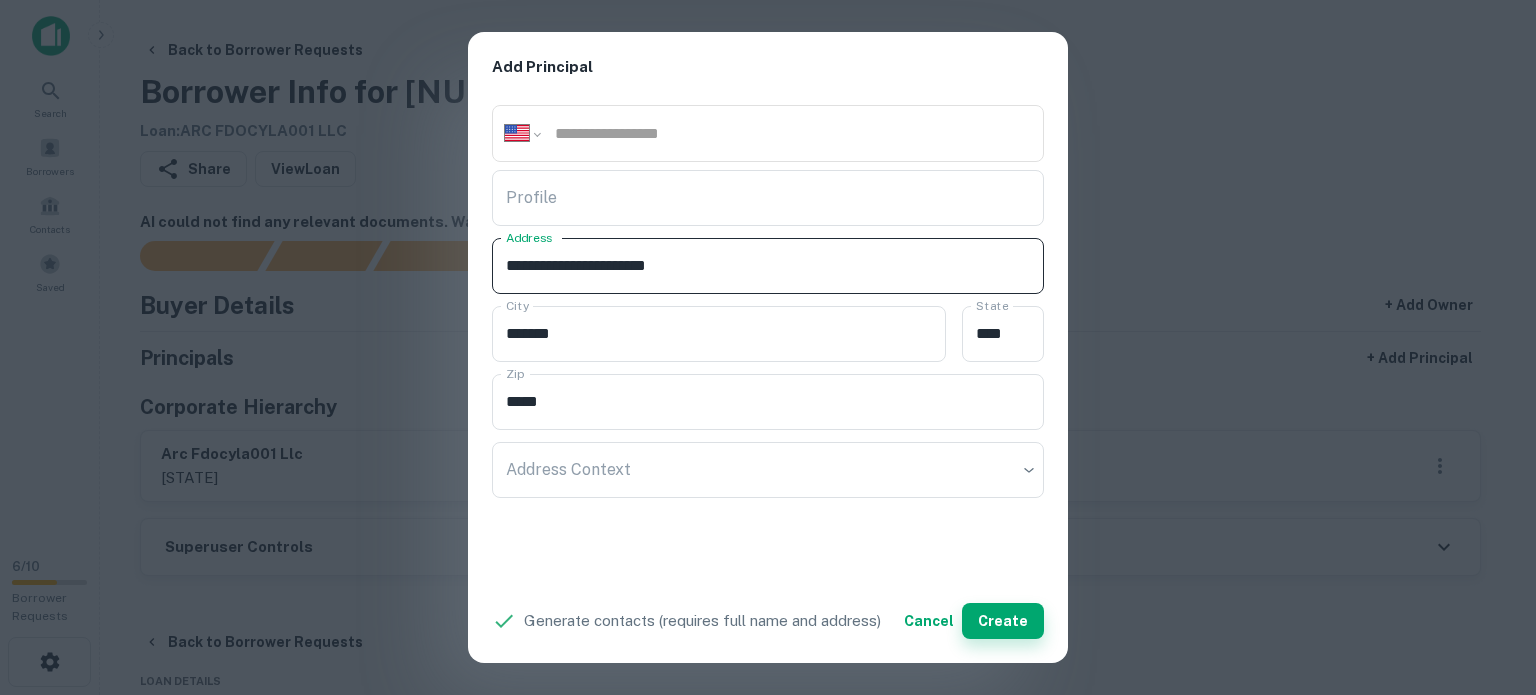 type on "**********" 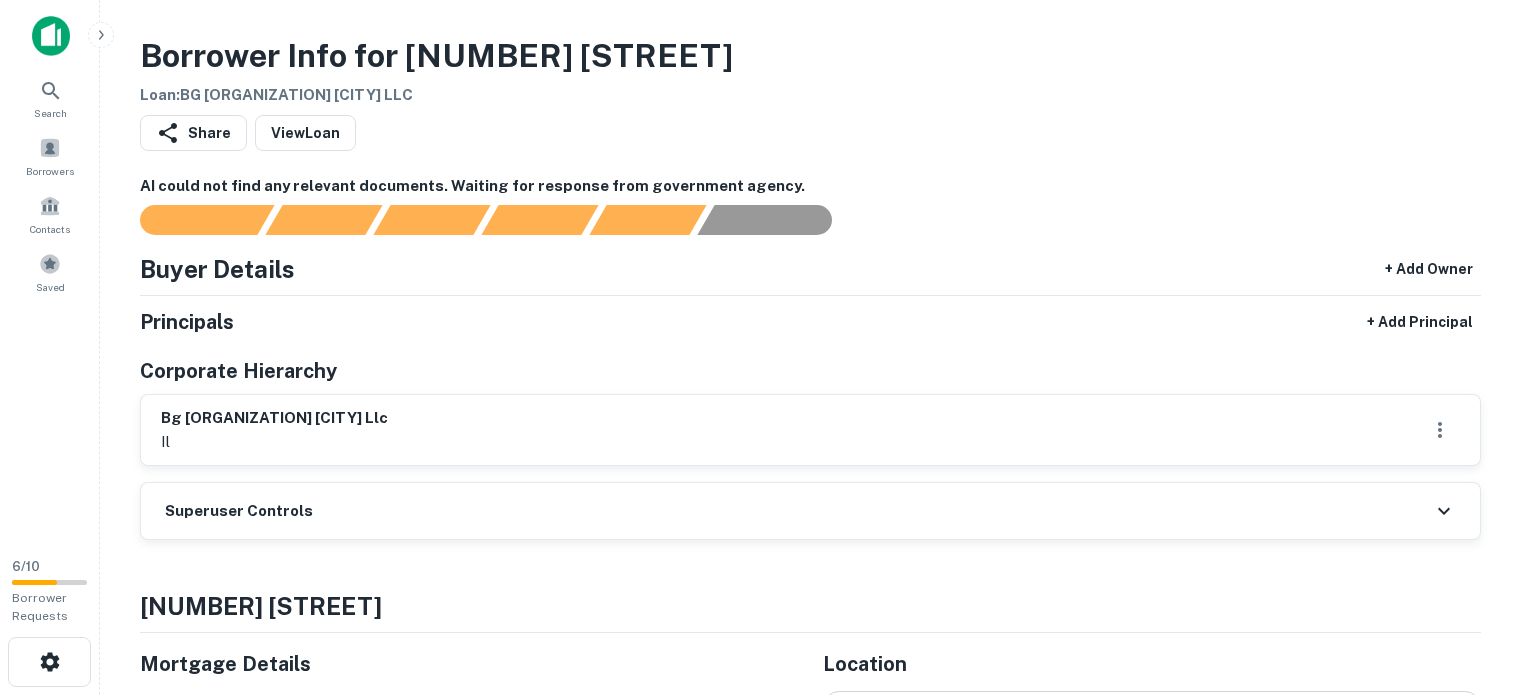 scroll, scrollTop: 0, scrollLeft: 0, axis: both 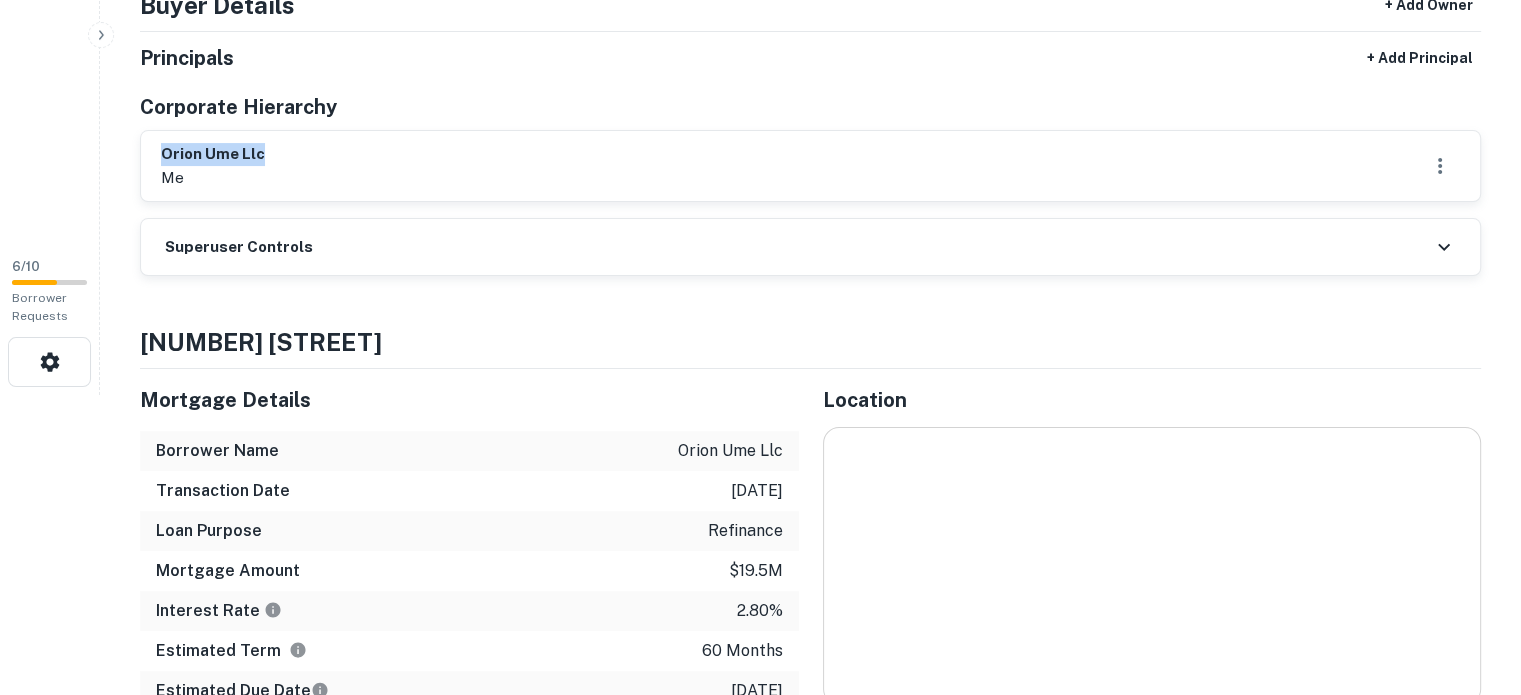 drag, startPoint x: 152, startPoint y: 148, endPoint x: 328, endPoint y: 158, distance: 176.28386 